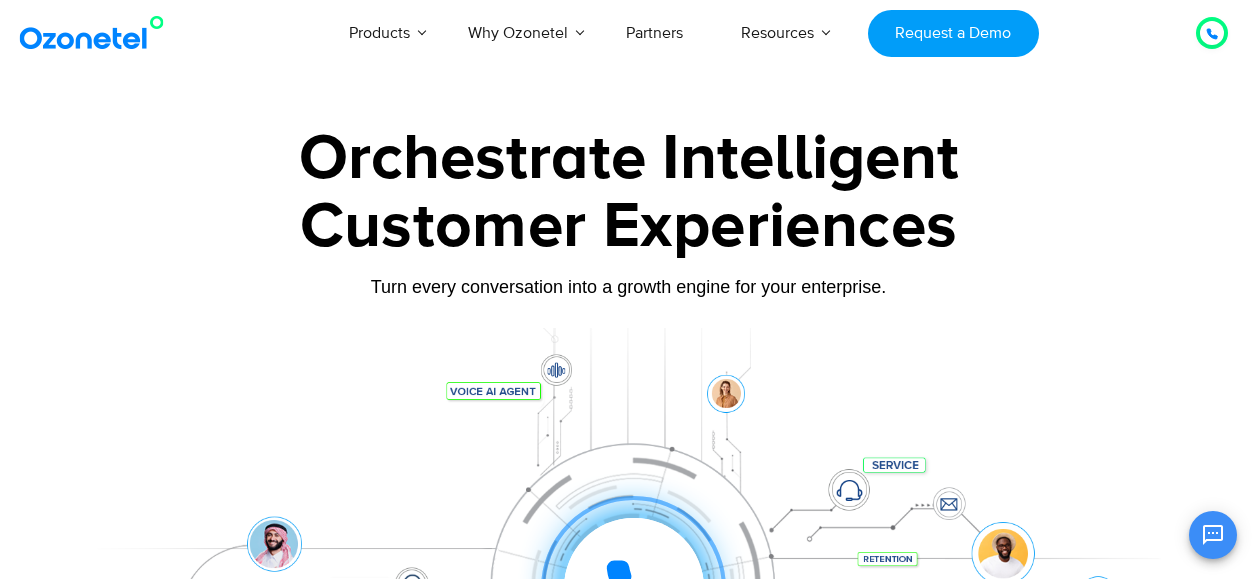 scroll, scrollTop: 0, scrollLeft: 0, axis: both 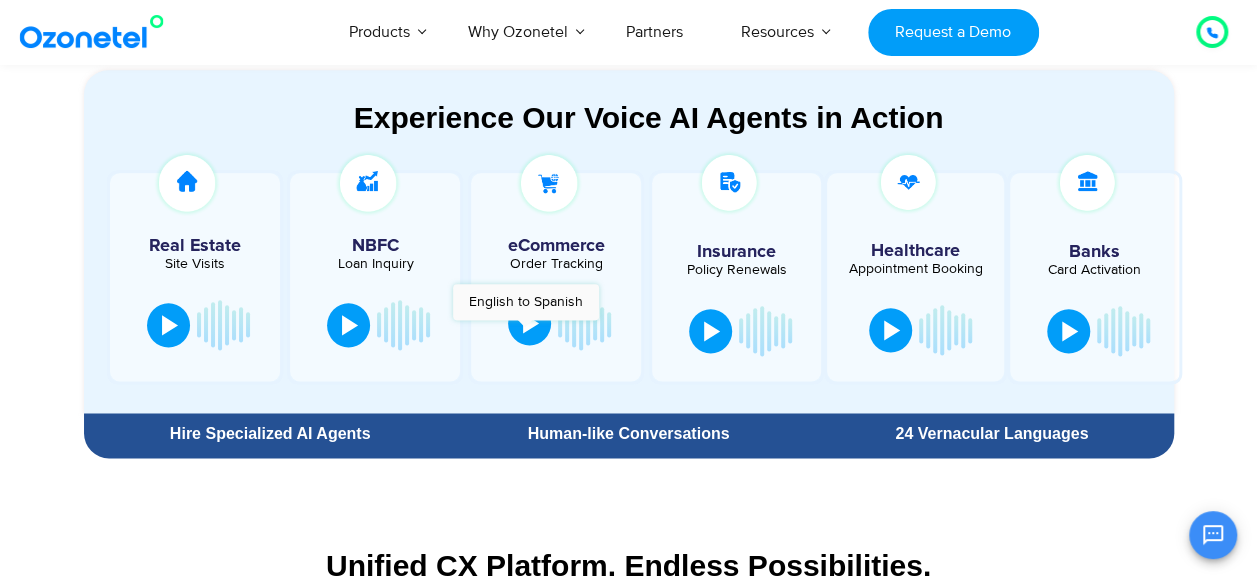 click at bounding box center (531, 323) 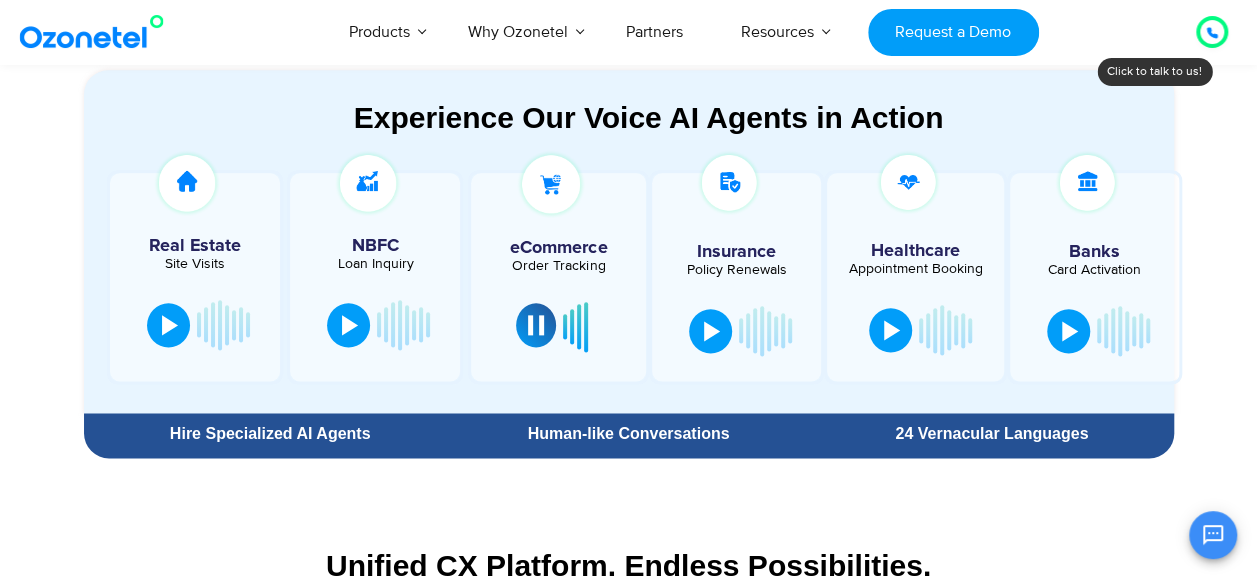 click at bounding box center [536, 325] 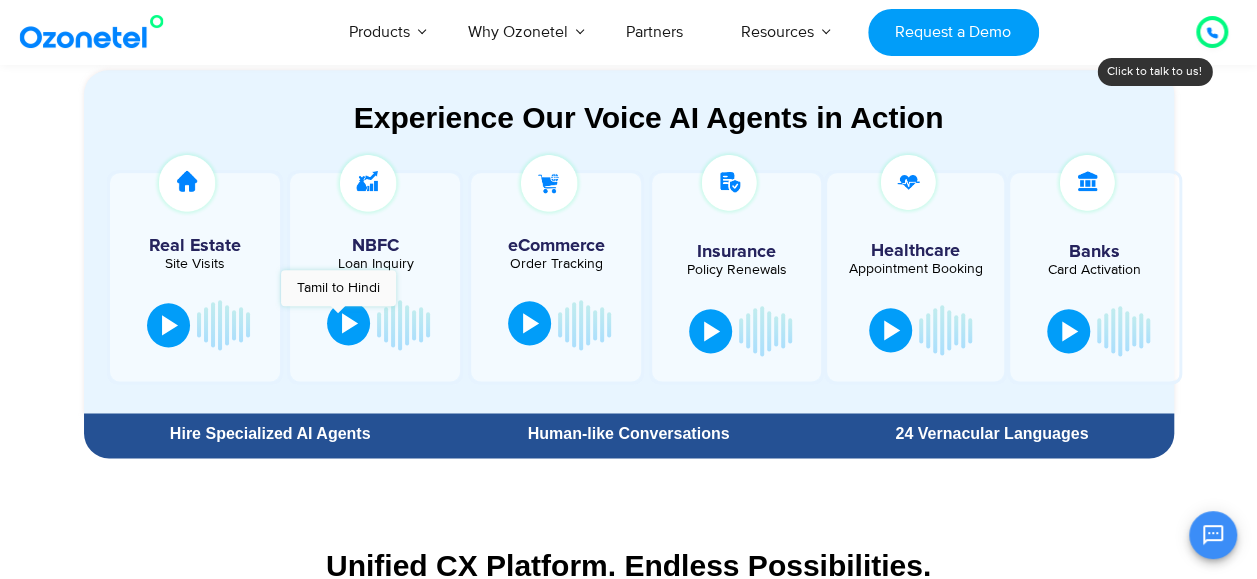 click at bounding box center [348, 323] 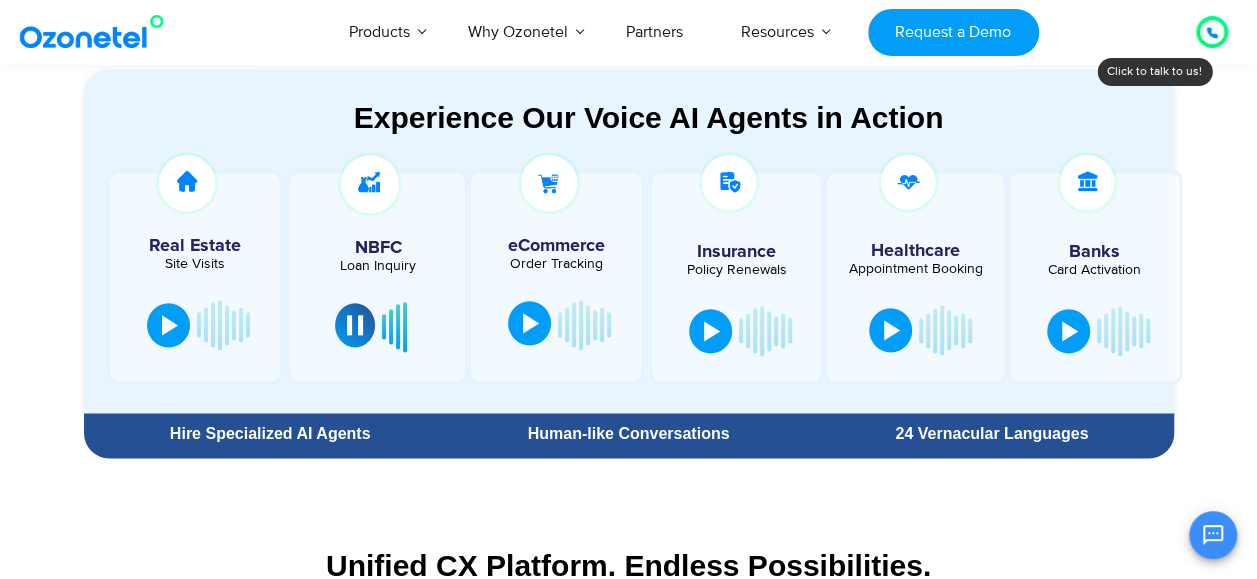 click at bounding box center (355, 325) 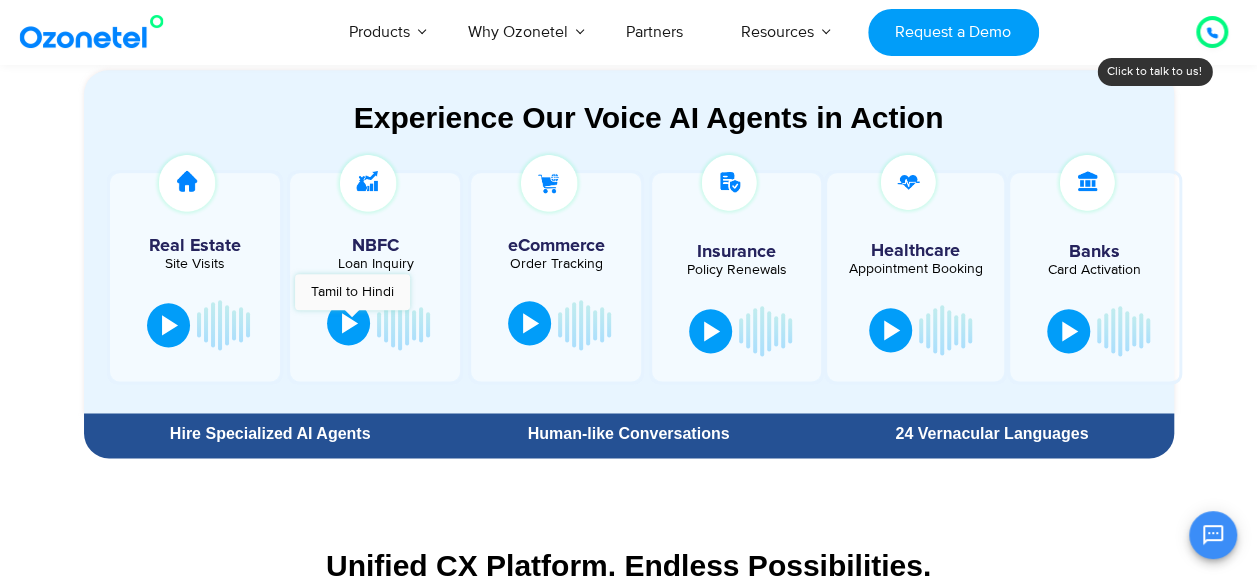 click at bounding box center [350, 323] 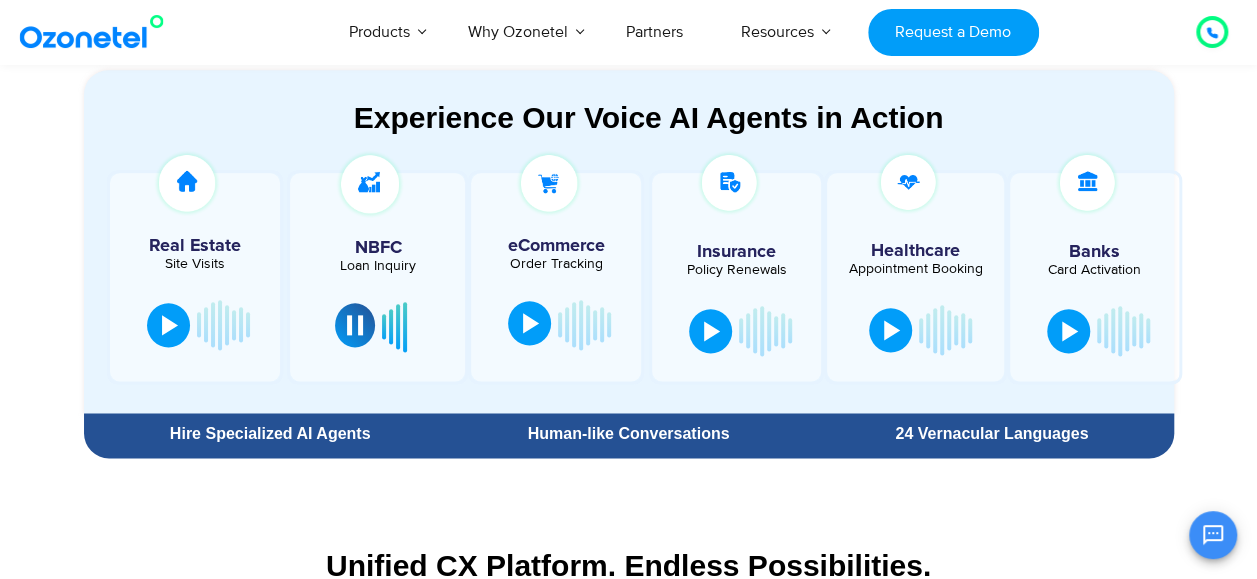 click at bounding box center (355, 325) 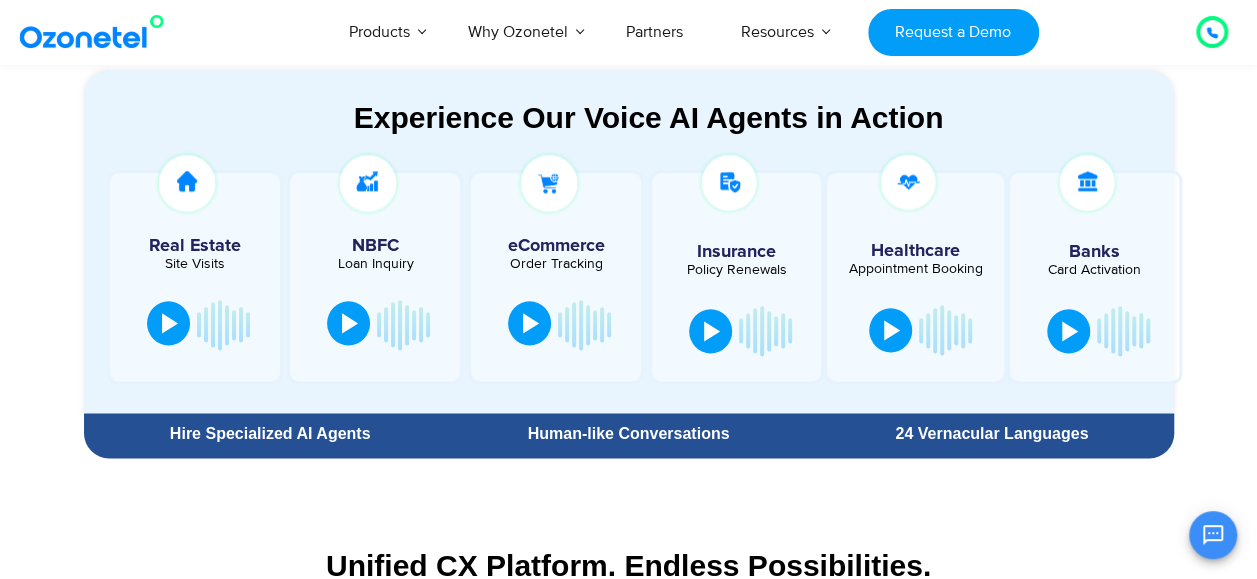 click at bounding box center [168, 323] 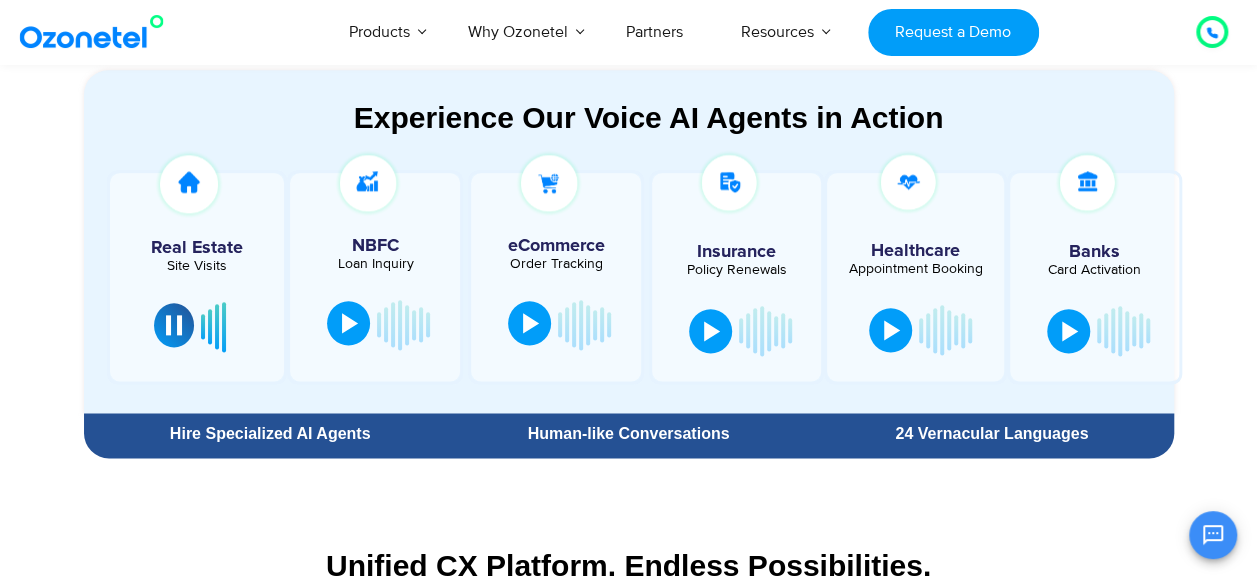 click at bounding box center (174, 325) 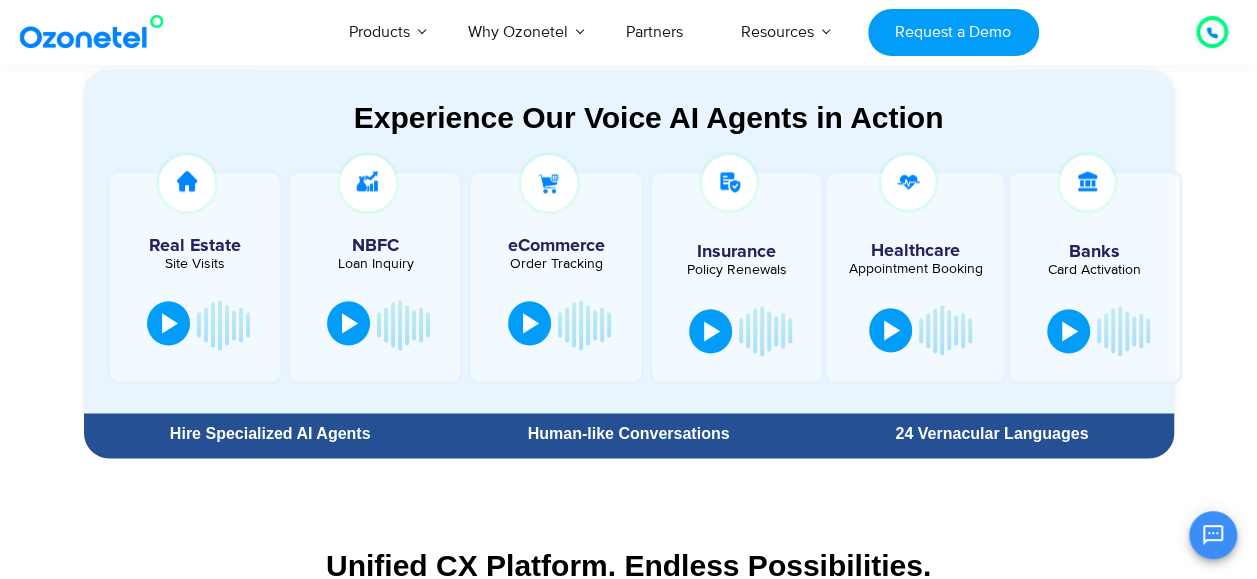click at bounding box center (350, 323) 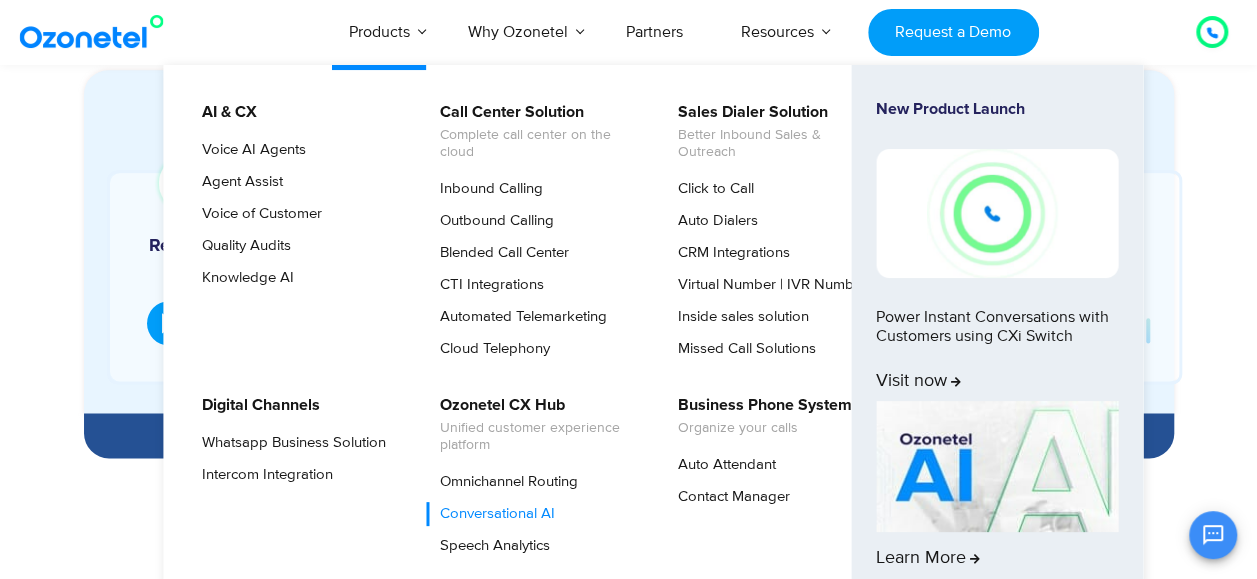 click on "Conversational AI" at bounding box center [492, 514] 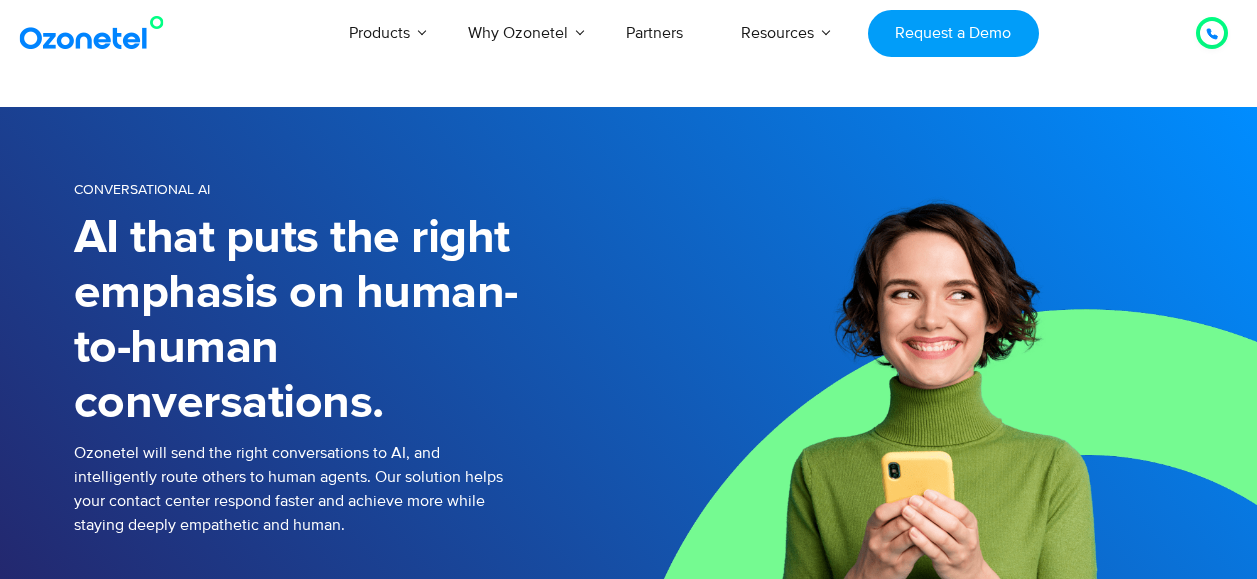 scroll, scrollTop: 0, scrollLeft: 0, axis: both 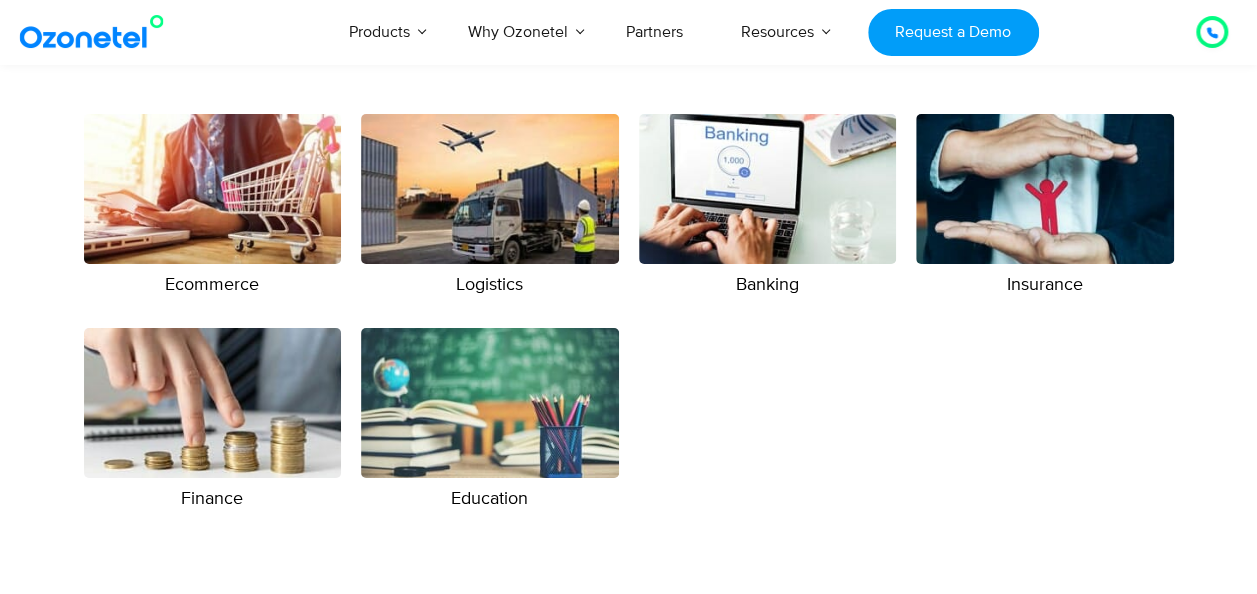 click at bounding box center (213, 403) 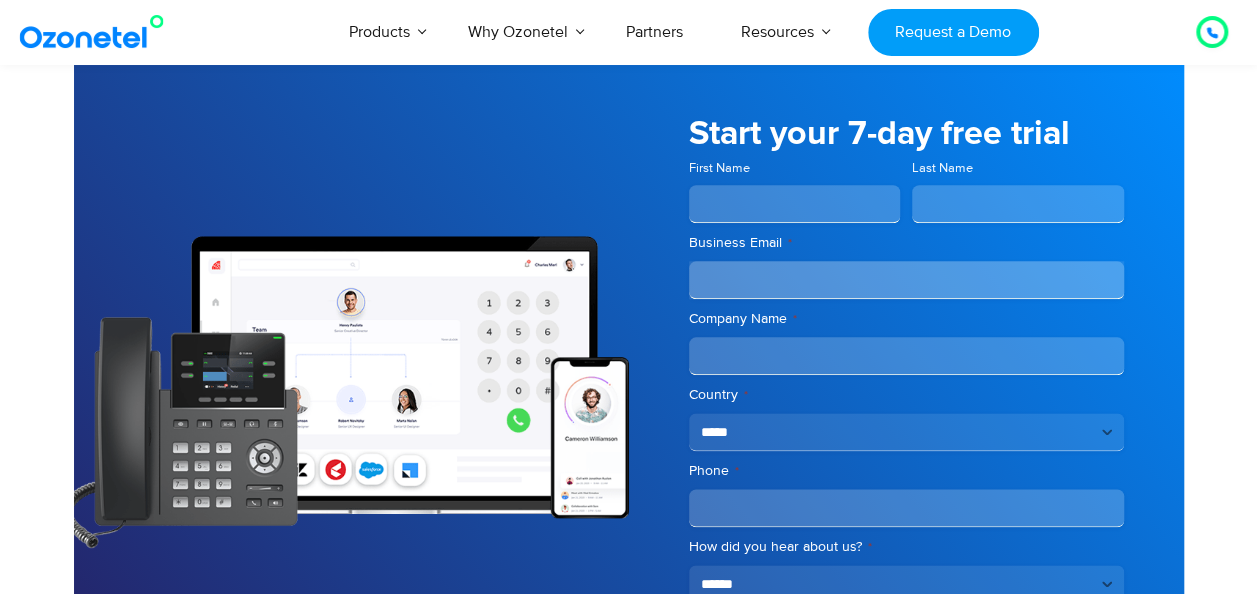scroll, scrollTop: 4774, scrollLeft: 0, axis: vertical 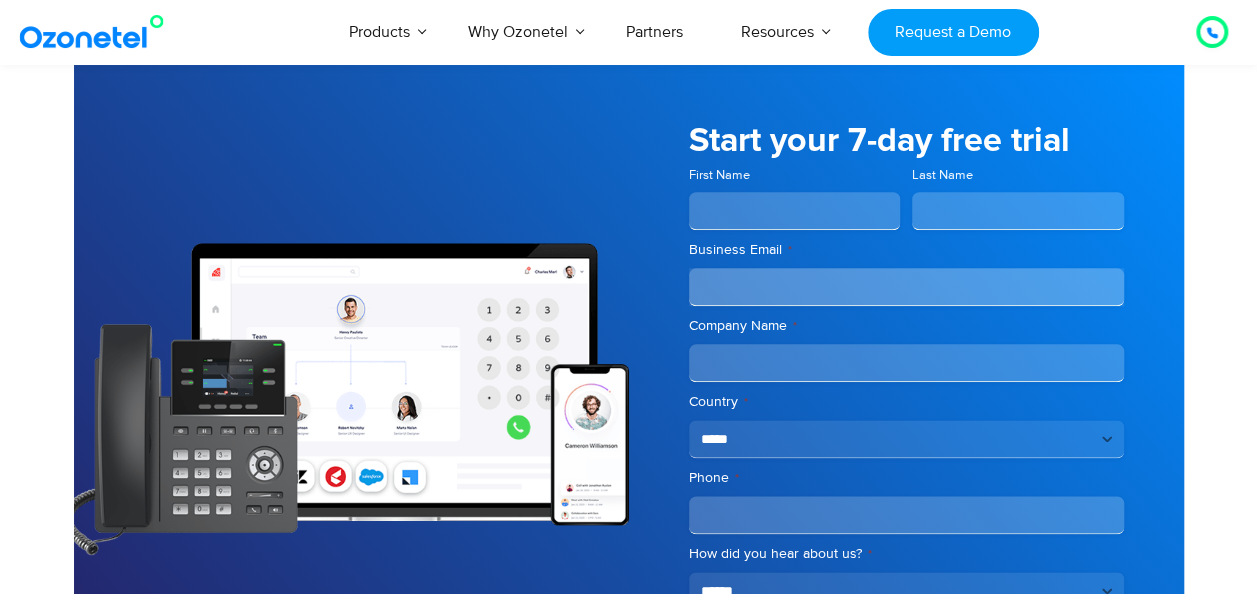 click on "First Name" at bounding box center (795, 211) 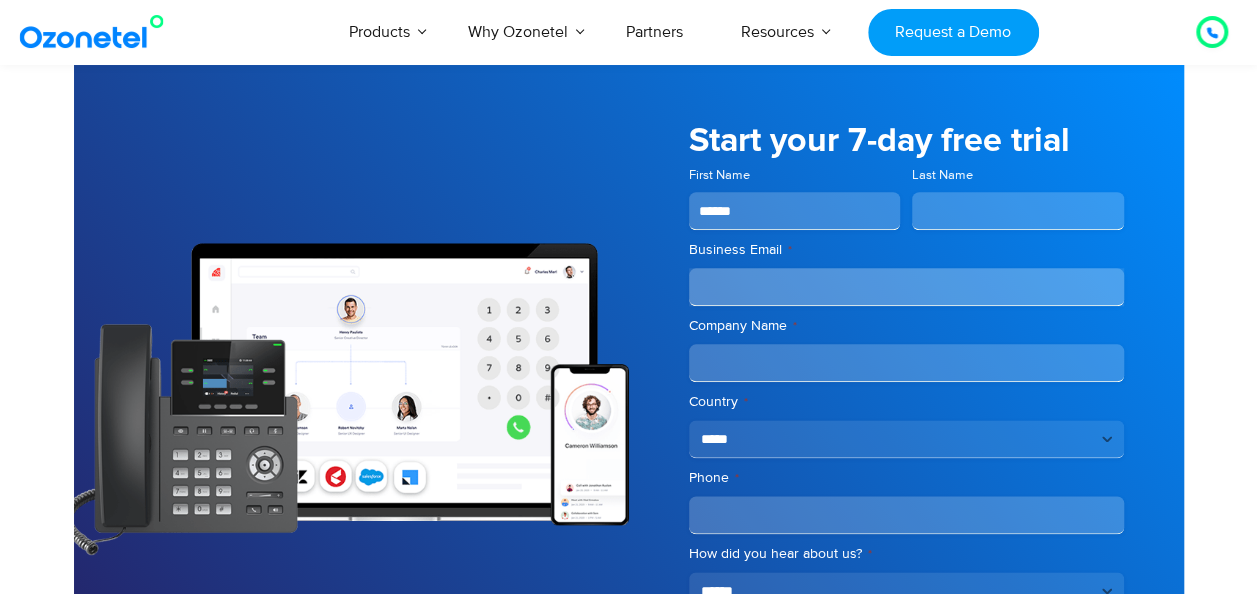 type on "******" 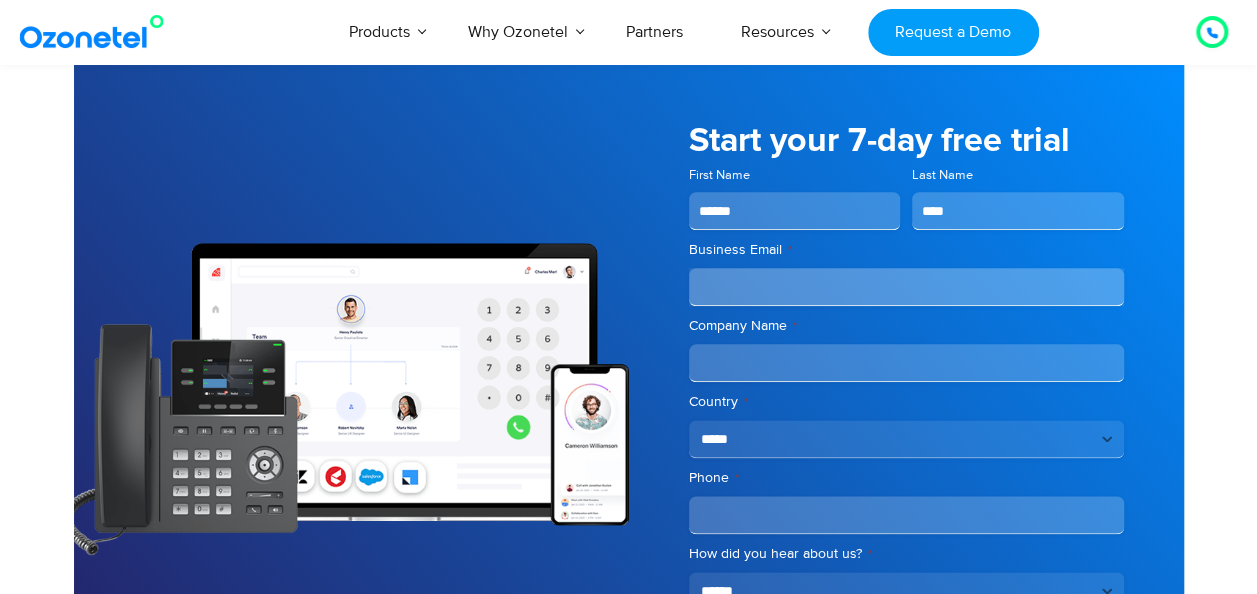 type on "****" 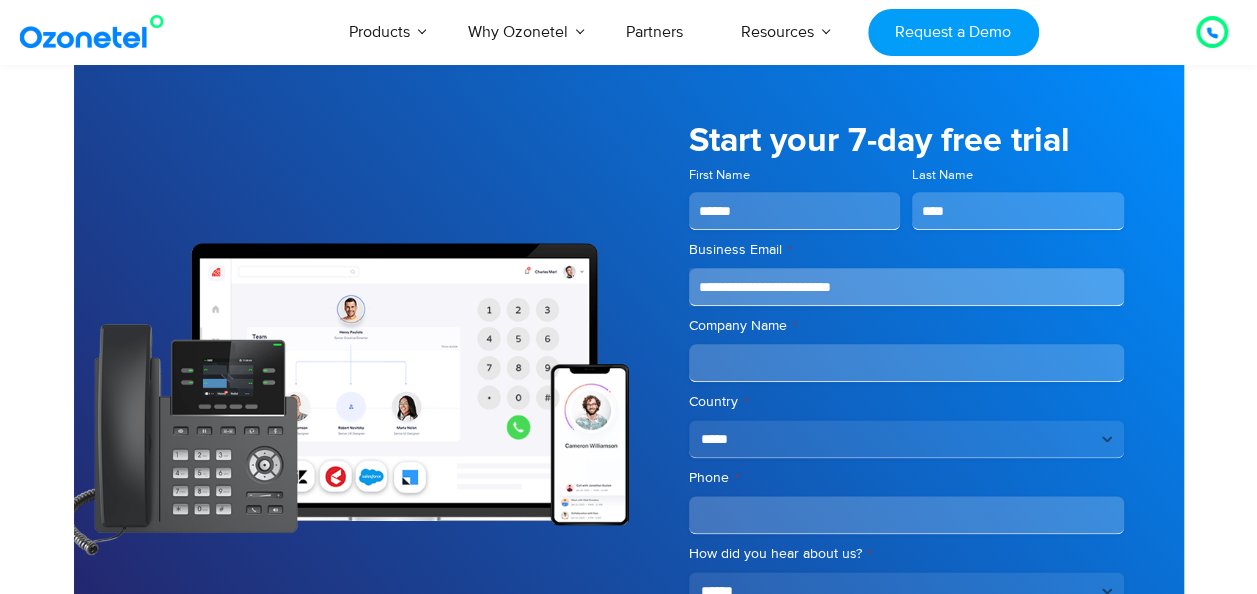 type on "**********" 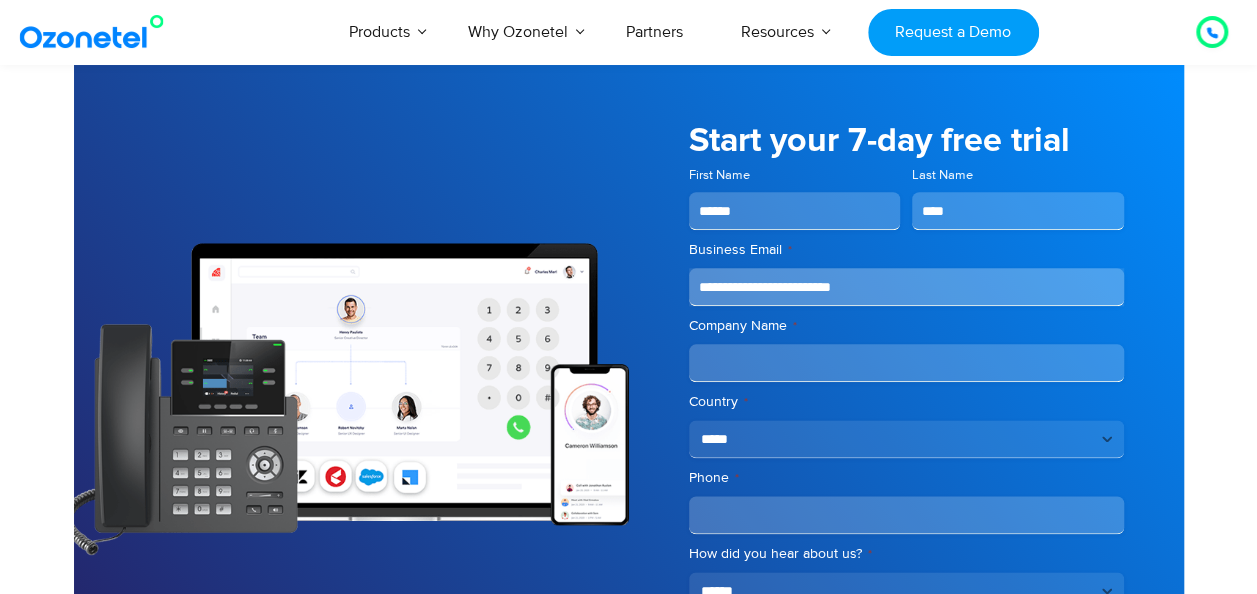 click on "Company Name *" at bounding box center [906, 363] 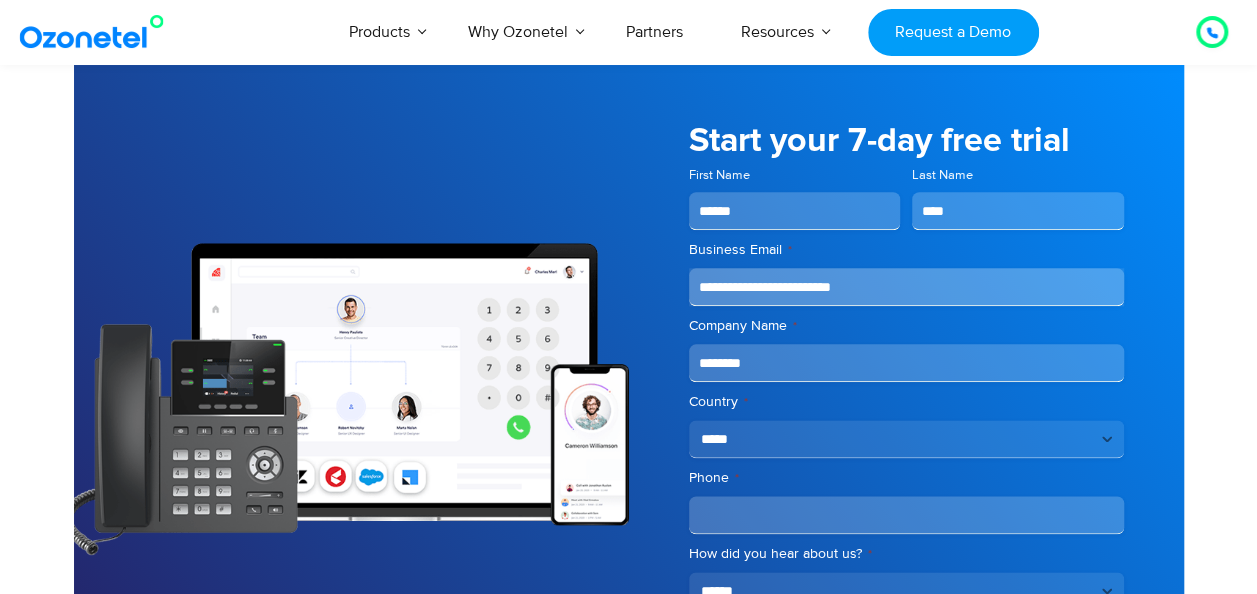 type on "********" 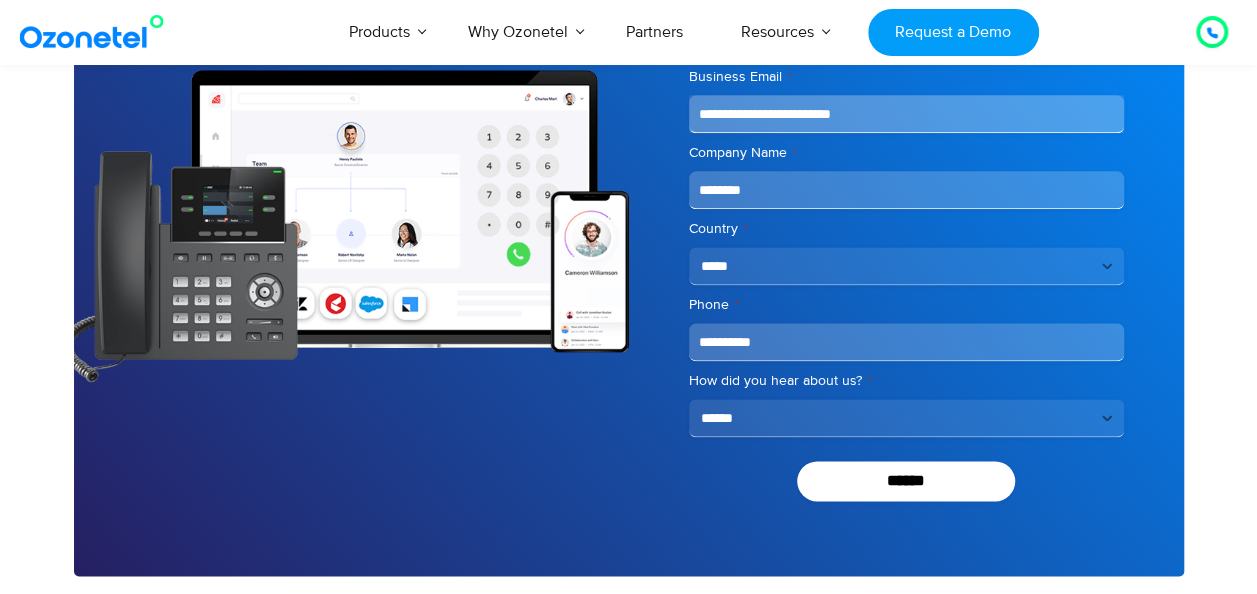 scroll, scrollTop: 4948, scrollLeft: 0, axis: vertical 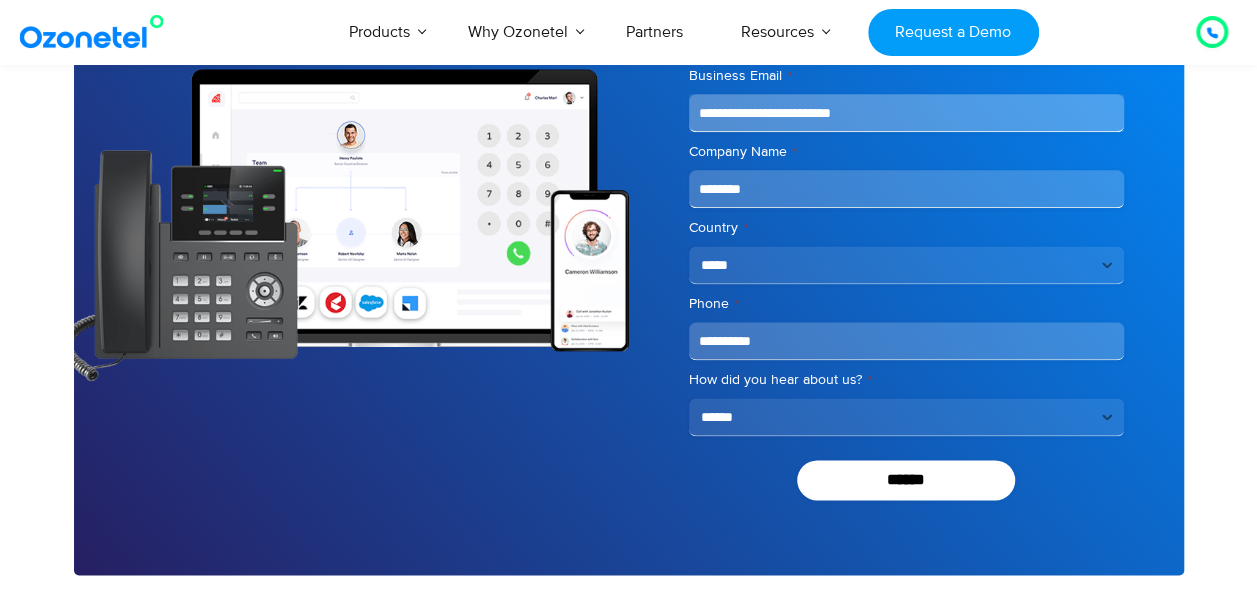 type on "**********" 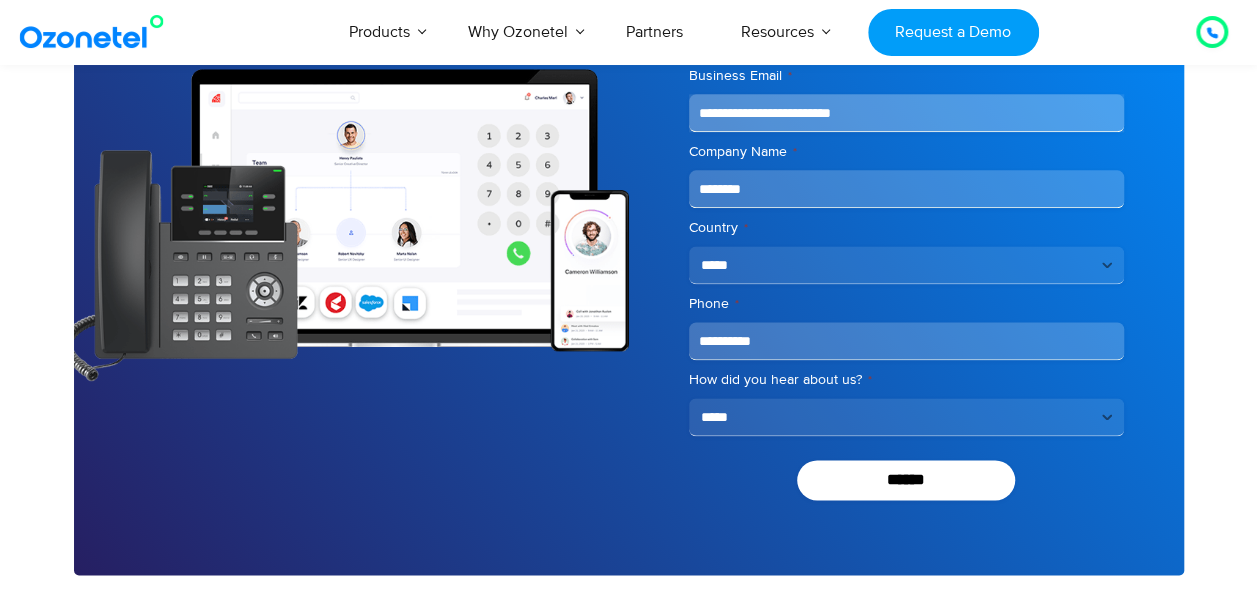 click on "**********" at bounding box center (906, 417) 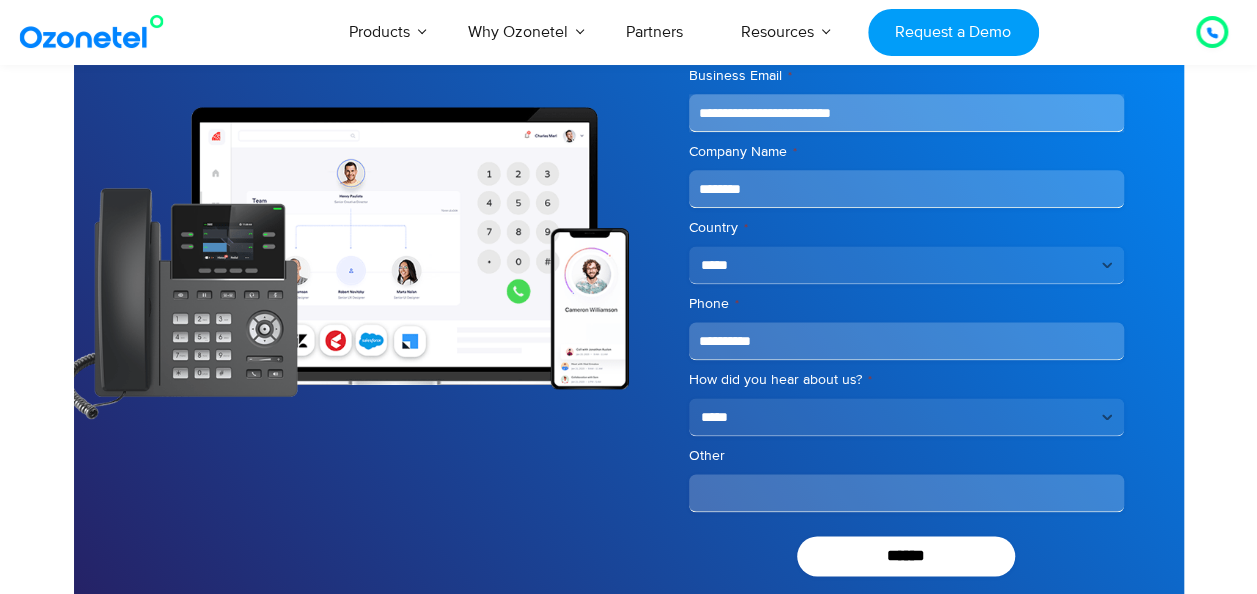 click on "Other" at bounding box center (906, 493) 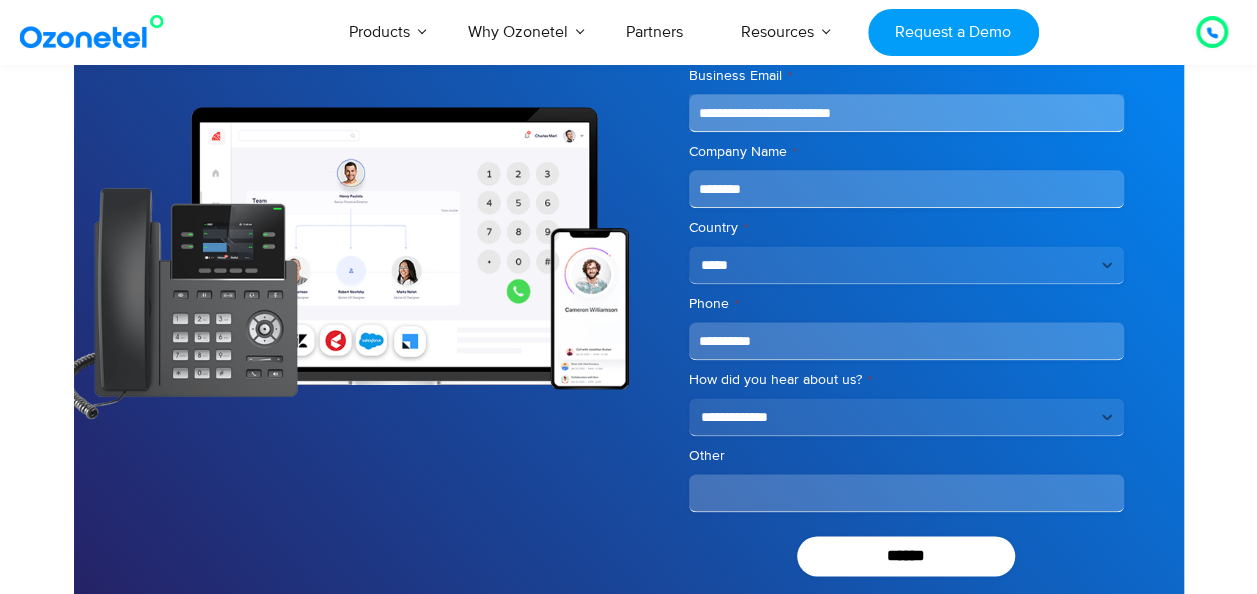 click on "**********" at bounding box center [906, 417] 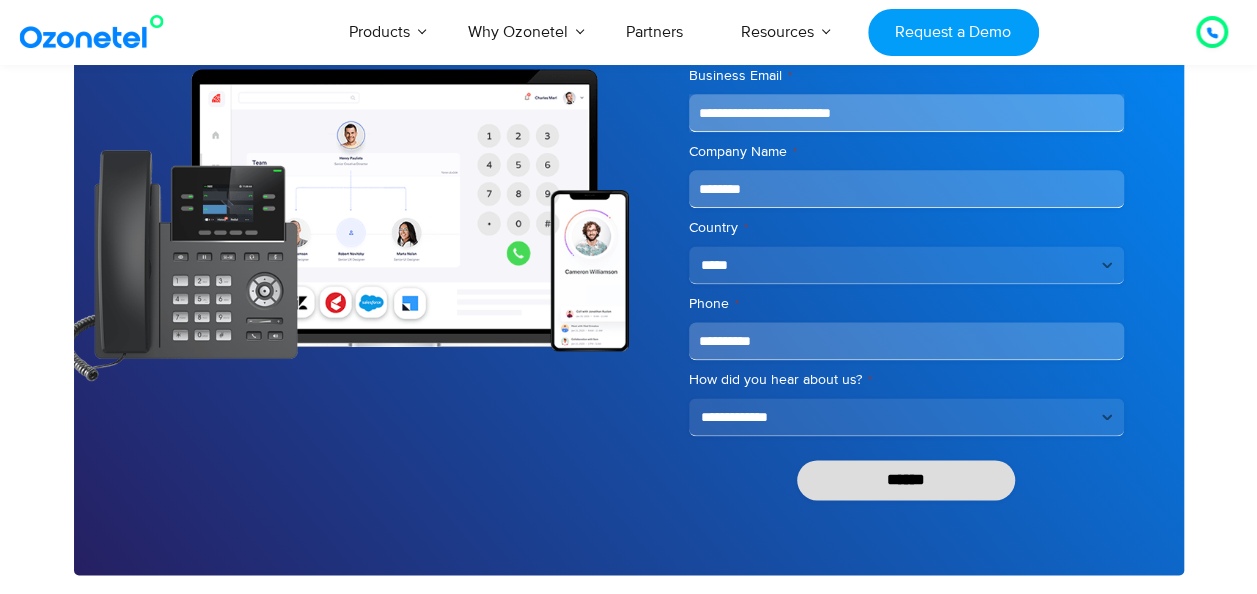 click on "******" at bounding box center (906, 480) 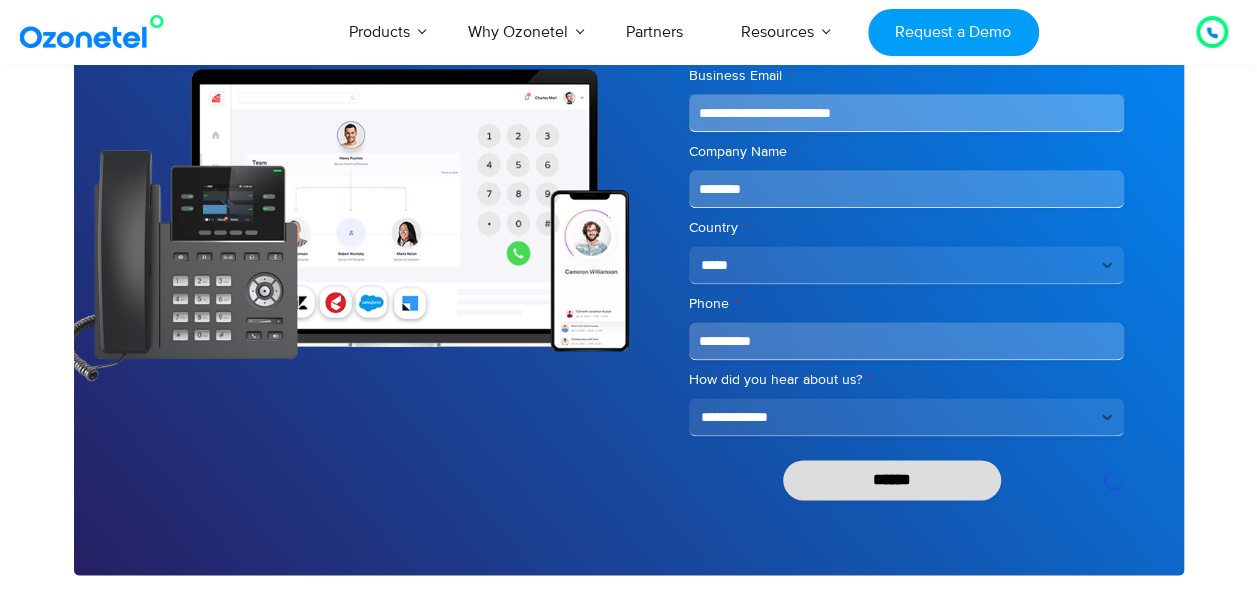 click on "******" at bounding box center (892, 480) 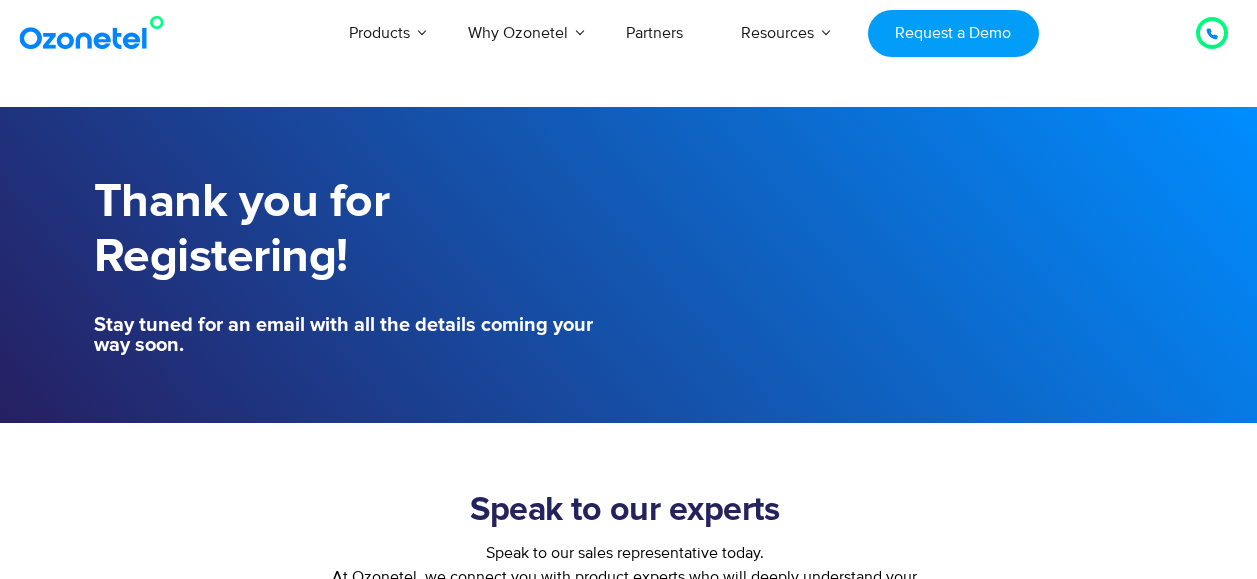 scroll, scrollTop: 0, scrollLeft: 0, axis: both 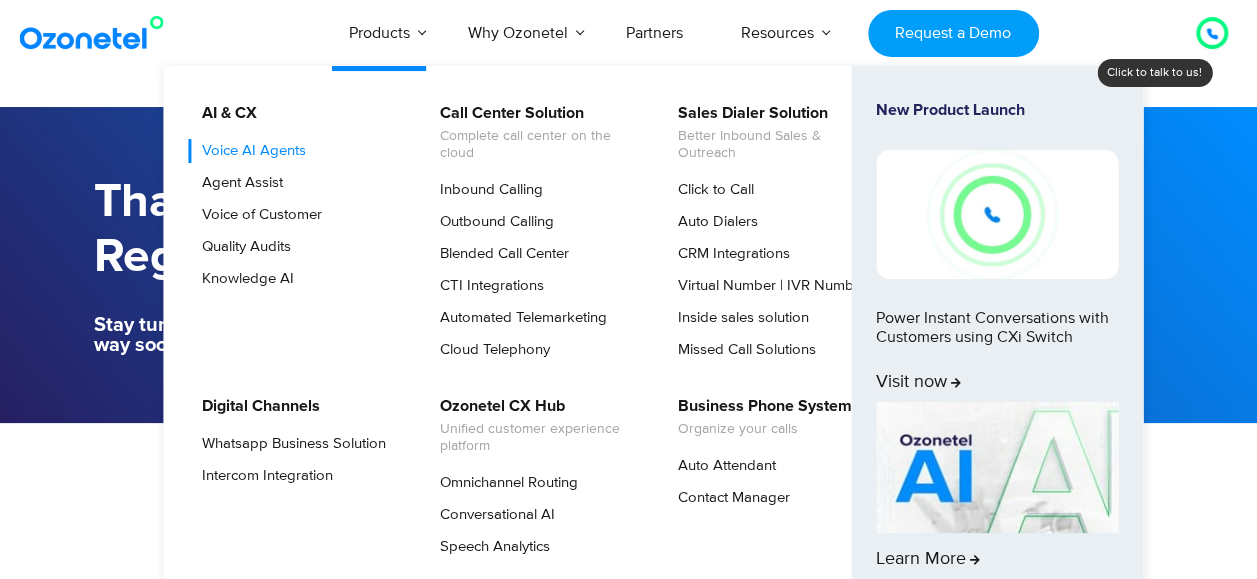 click on "Voice AI Agents" at bounding box center (249, 151) 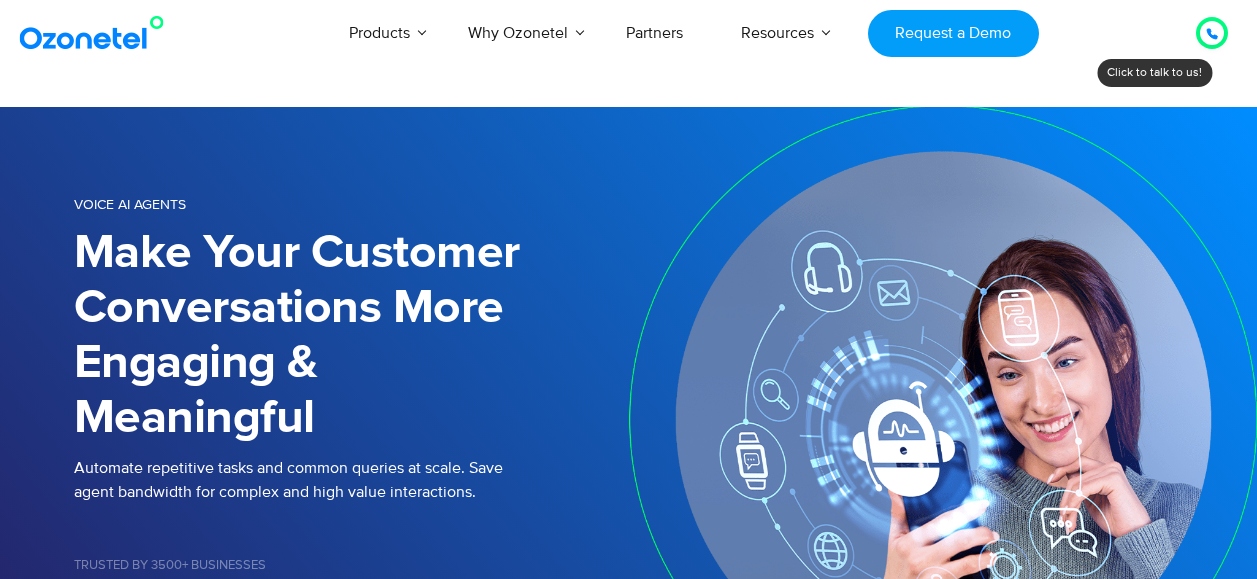 scroll, scrollTop: 0, scrollLeft: 0, axis: both 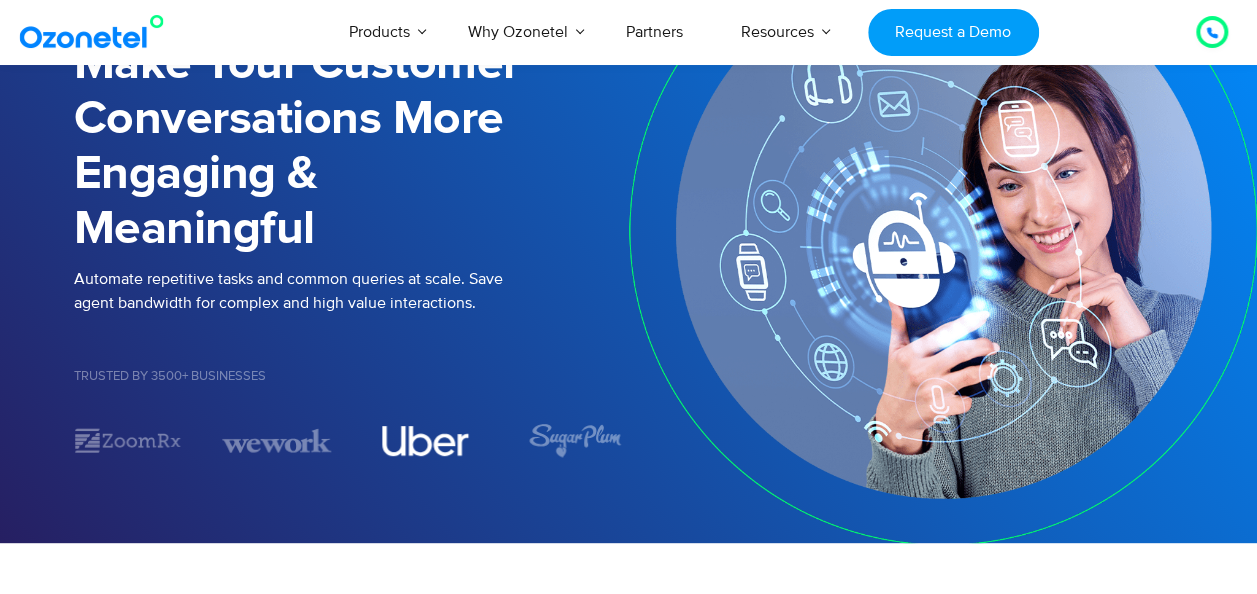 click at bounding box center (425, 441) 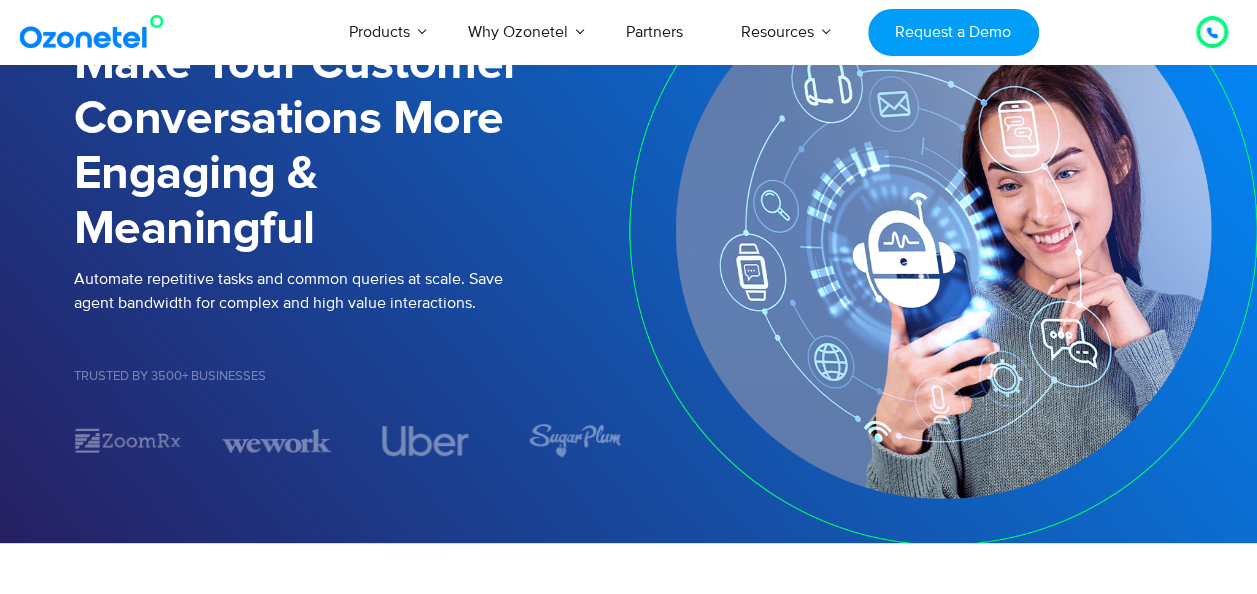 drag, startPoint x: 404, startPoint y: 448, endPoint x: 493, endPoint y: 474, distance: 92.72001 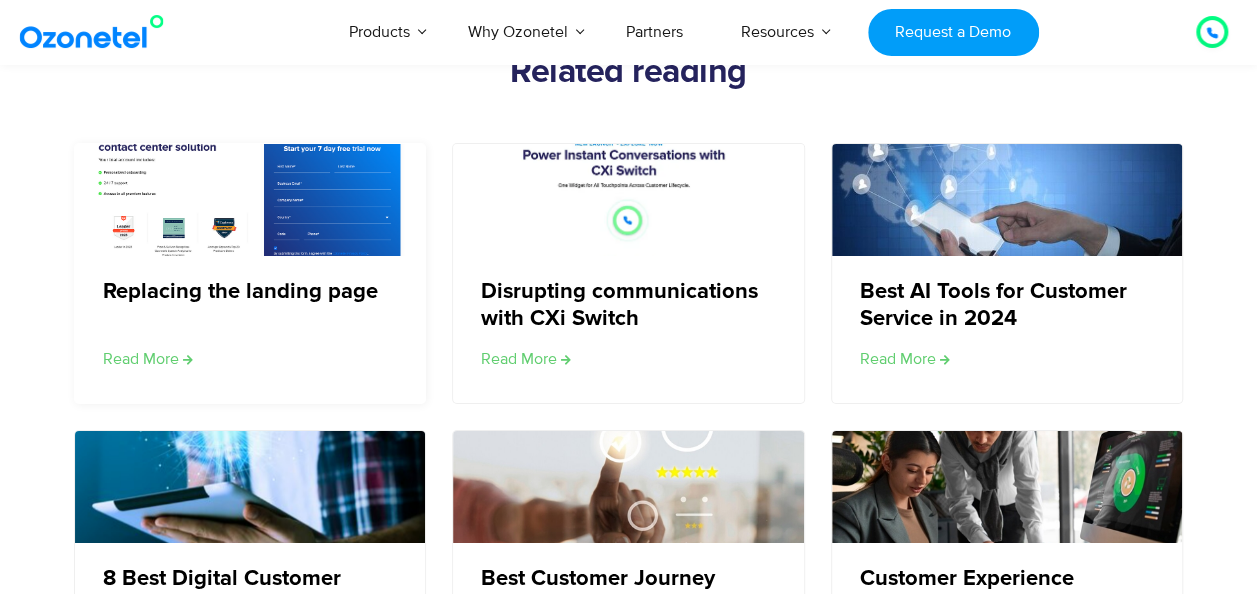 scroll, scrollTop: 3404, scrollLeft: 0, axis: vertical 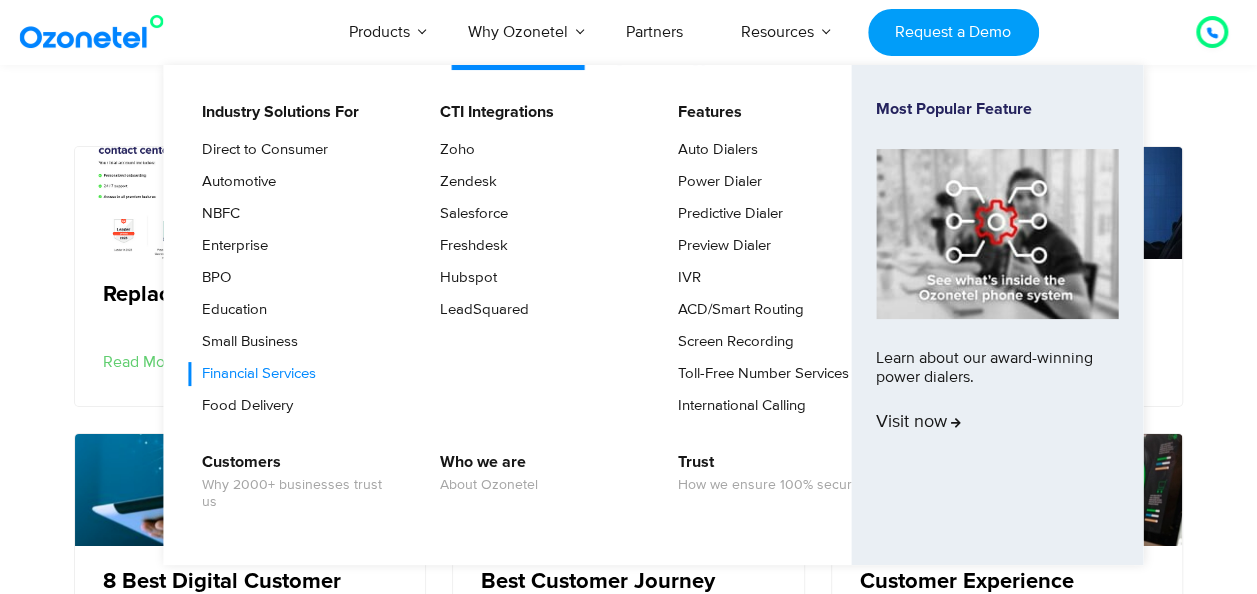 click on "Financial Services" at bounding box center (254, 374) 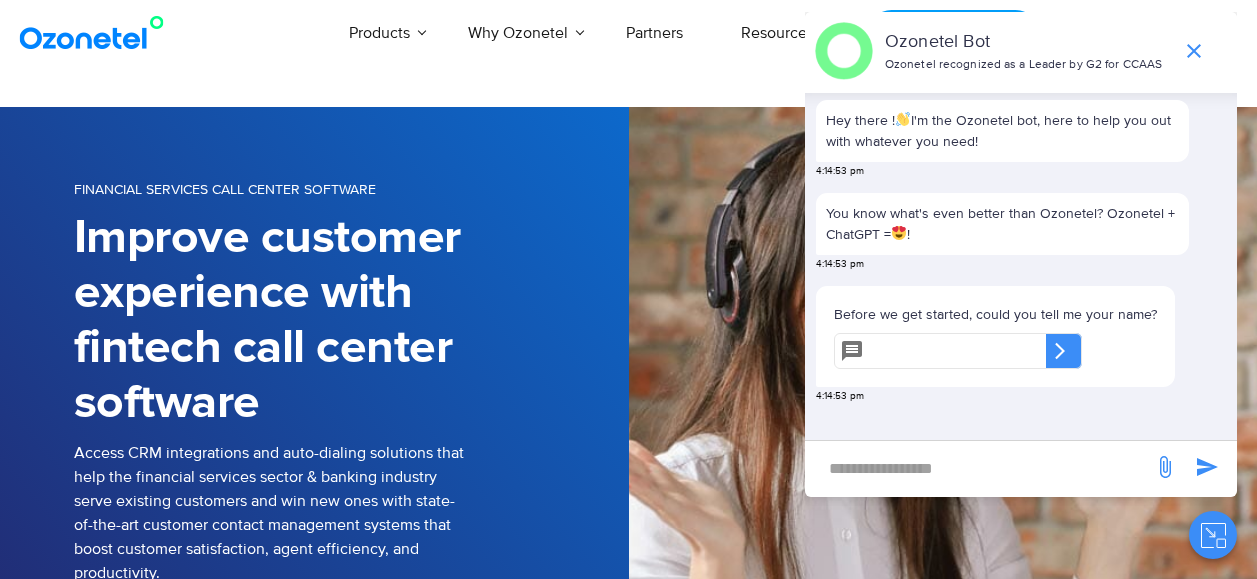 scroll, scrollTop: 0, scrollLeft: 0, axis: both 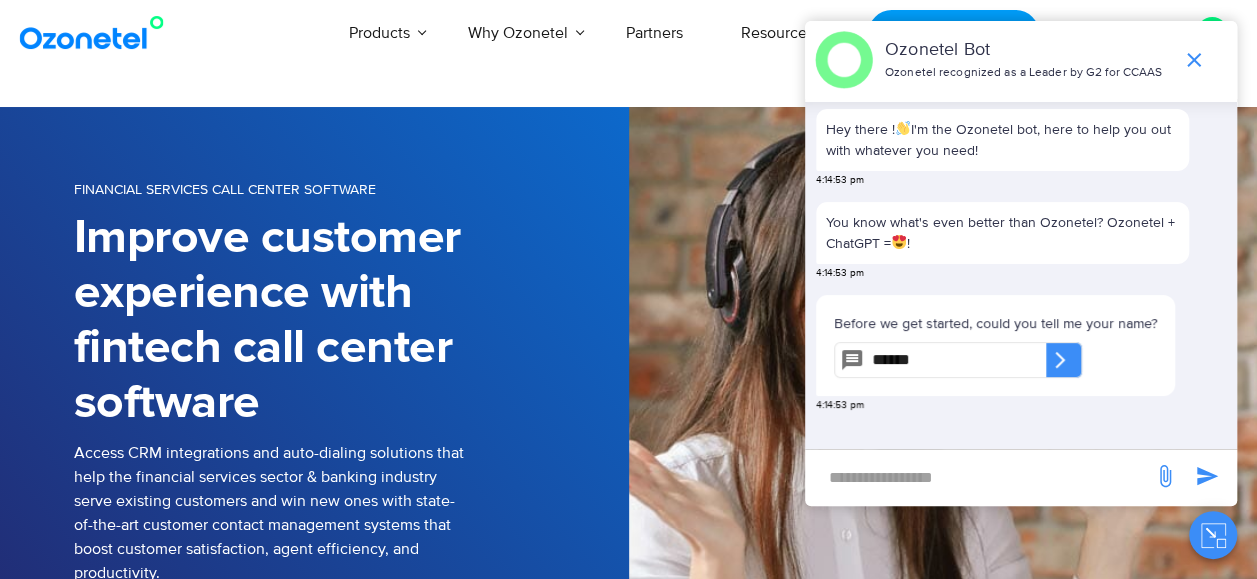 type on "******" 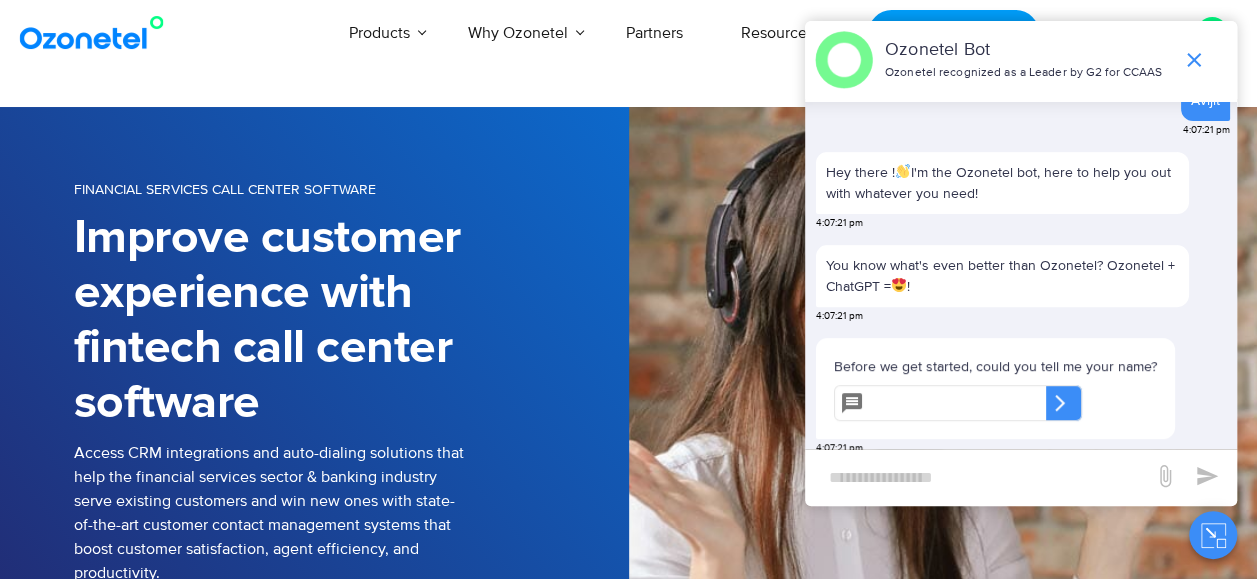 scroll, scrollTop: 278, scrollLeft: 0, axis: vertical 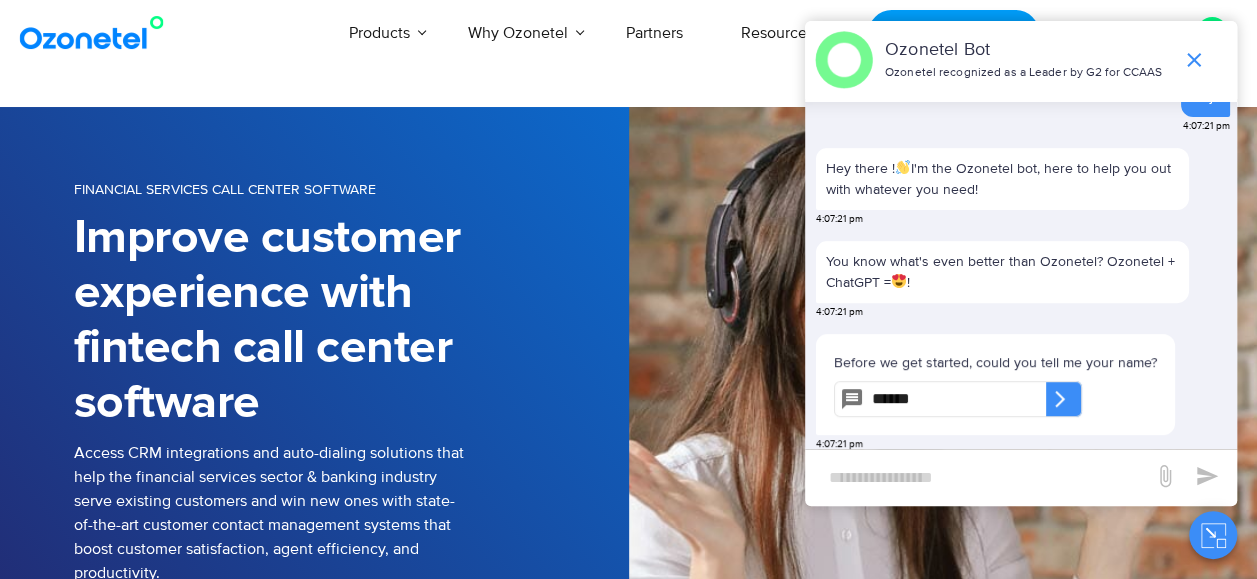type on "******" 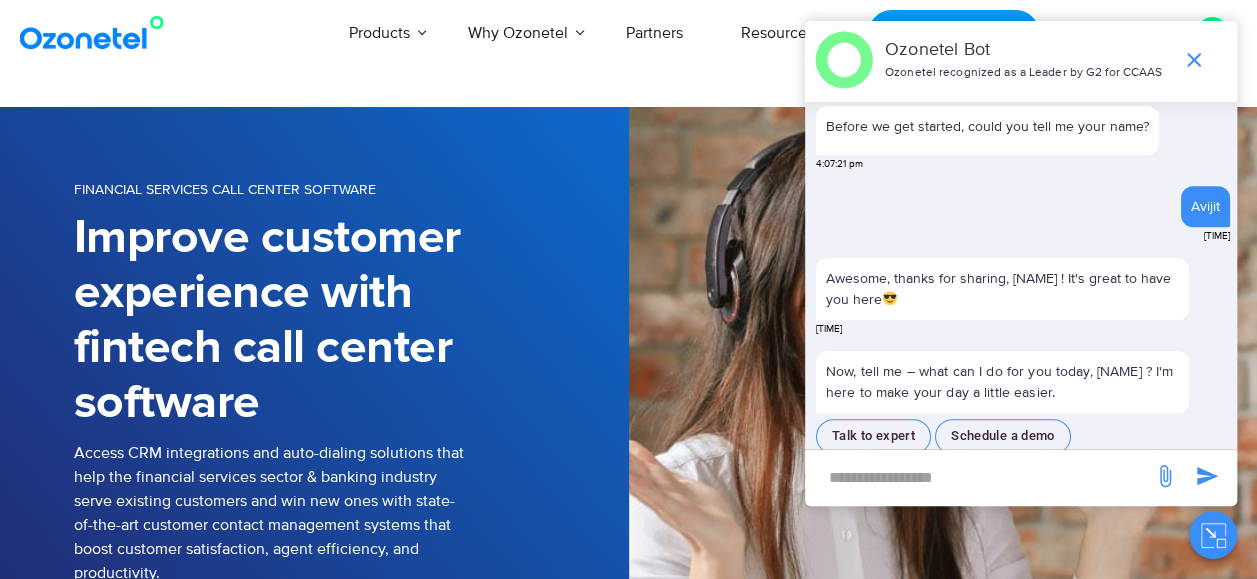 scroll, scrollTop: 544, scrollLeft: 0, axis: vertical 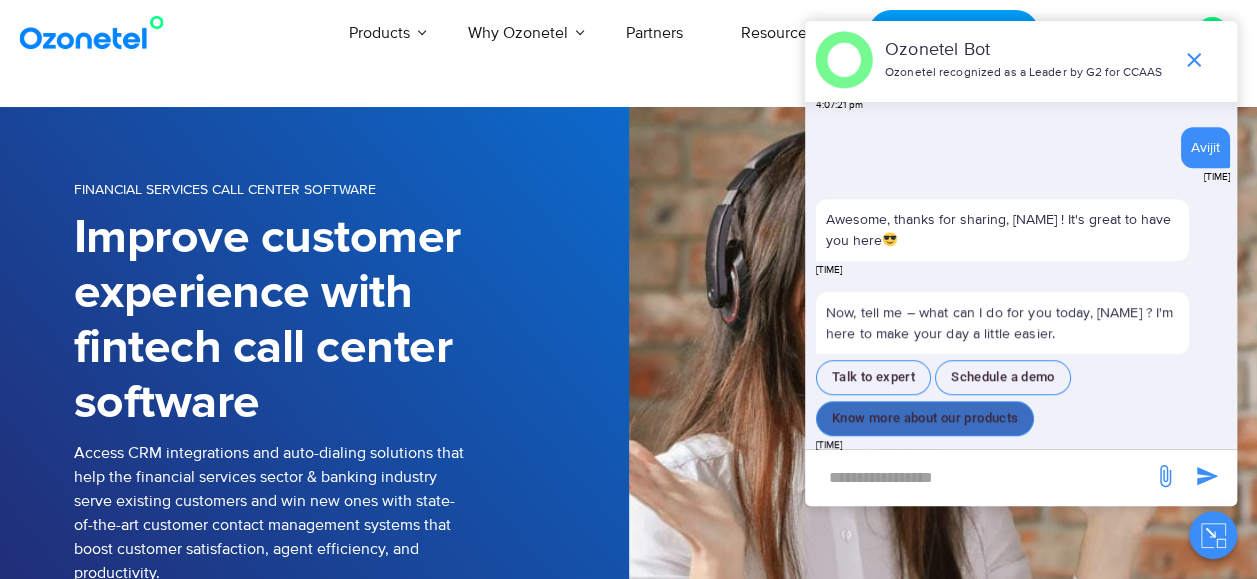 click on "Know more about our products" at bounding box center (925, 418) 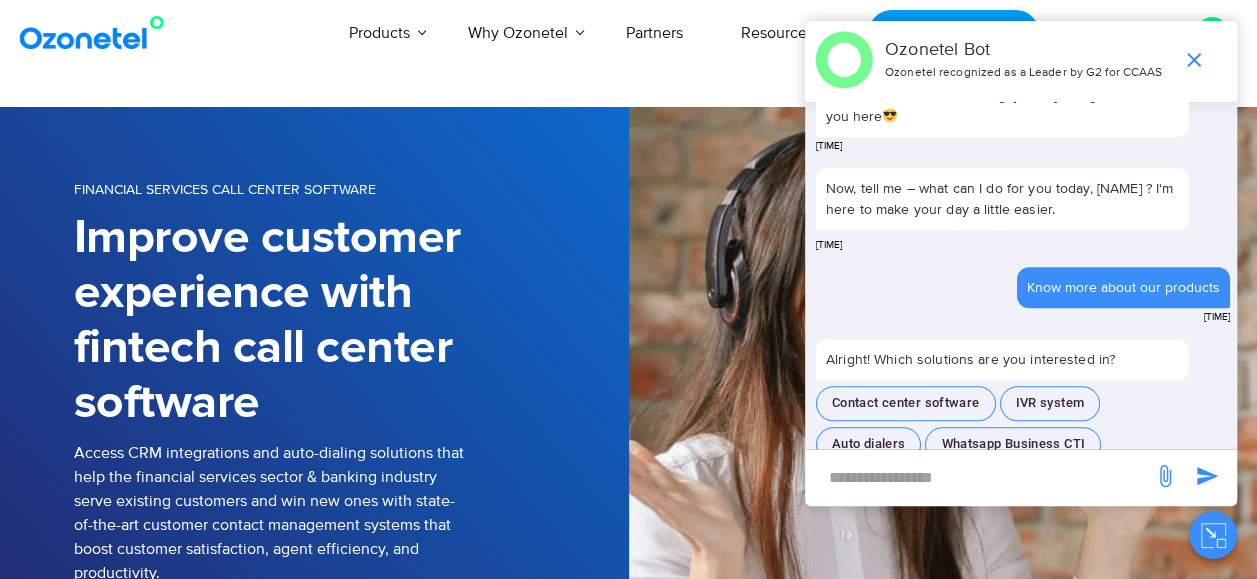 scroll, scrollTop: 680, scrollLeft: 0, axis: vertical 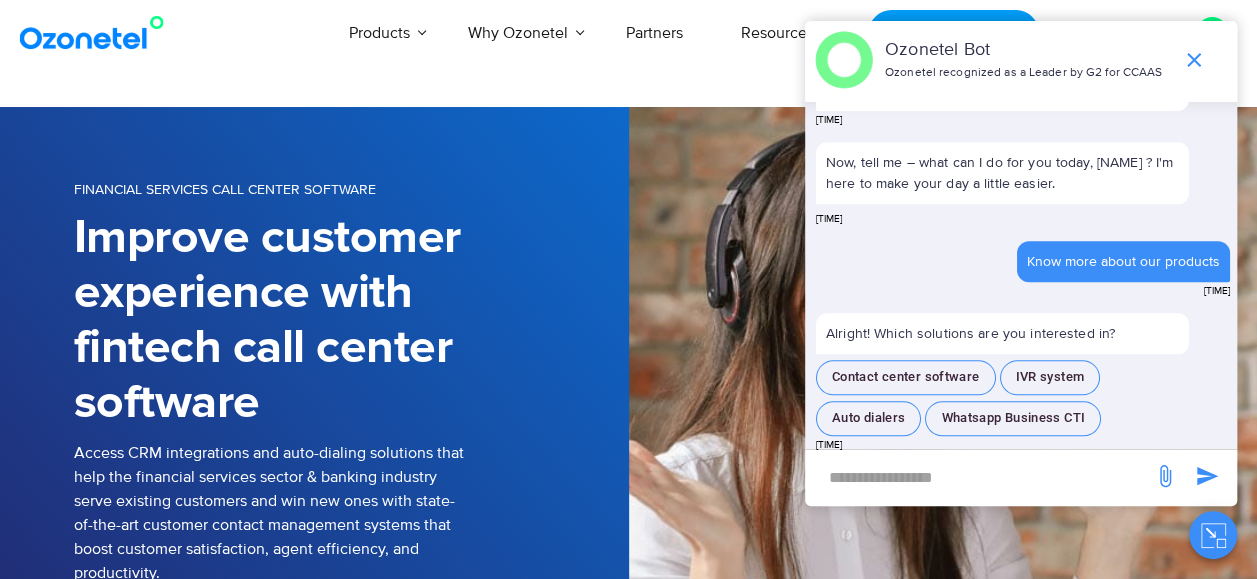 click at bounding box center (979, 477) 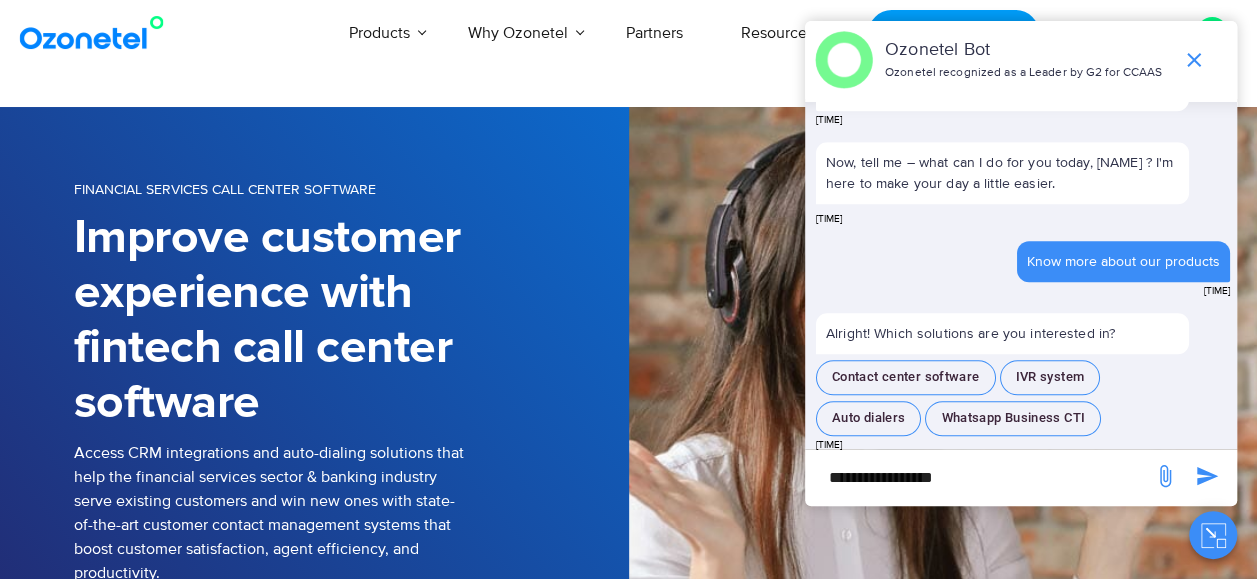 type on "**********" 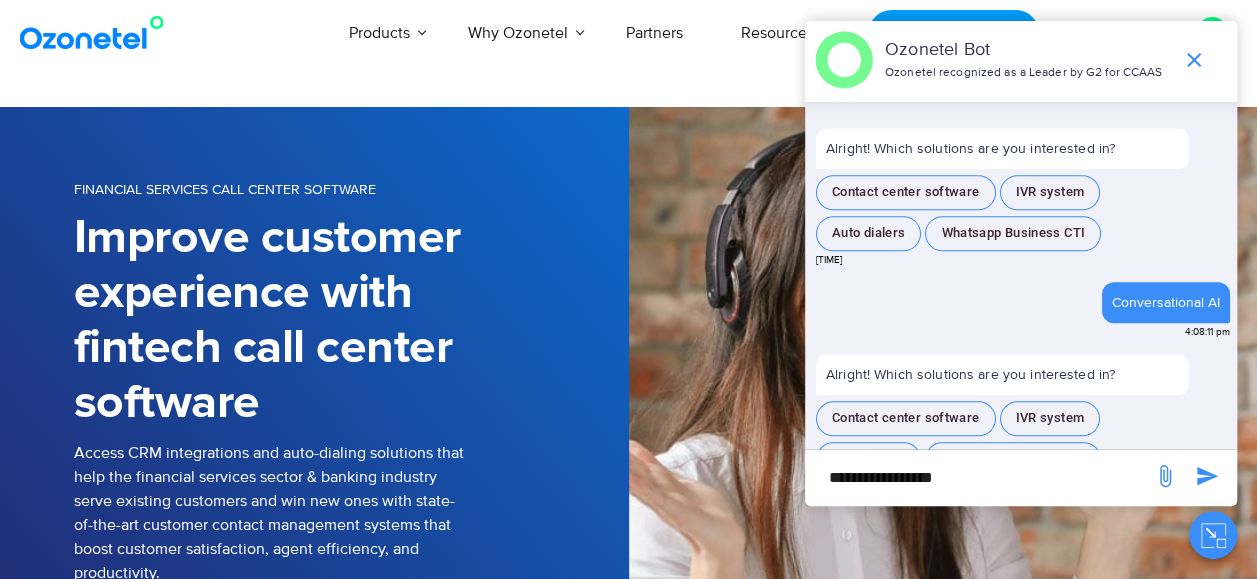 scroll, scrollTop: 883, scrollLeft: 0, axis: vertical 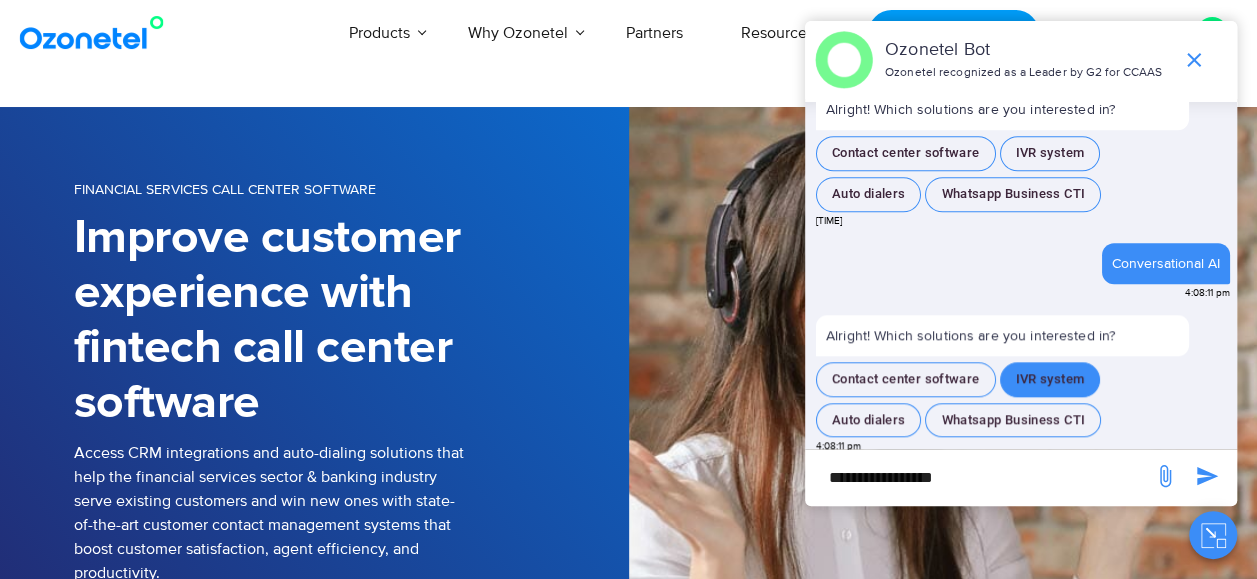click on "IVR system" at bounding box center [1050, 379] 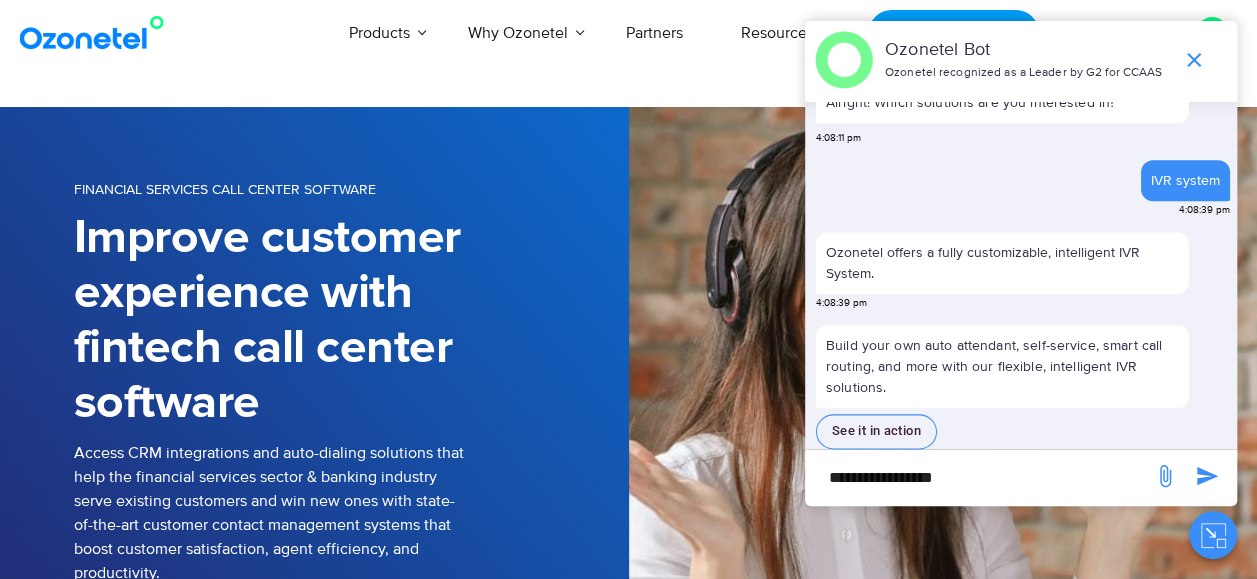 scroll, scrollTop: 1115, scrollLeft: 0, axis: vertical 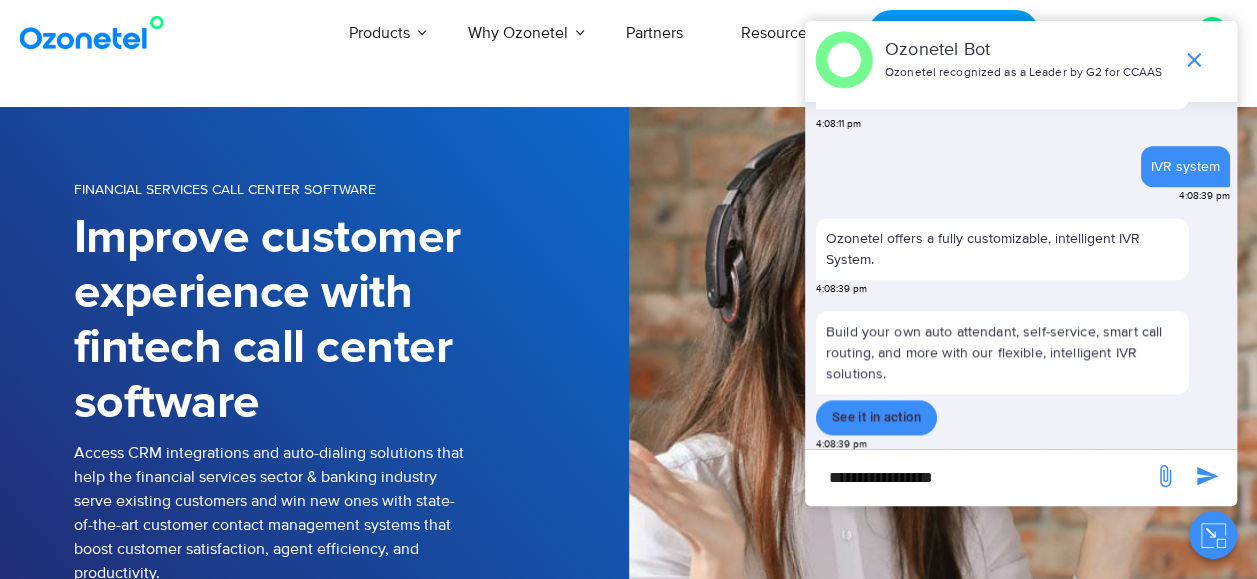click on "See it in action" at bounding box center (876, 417) 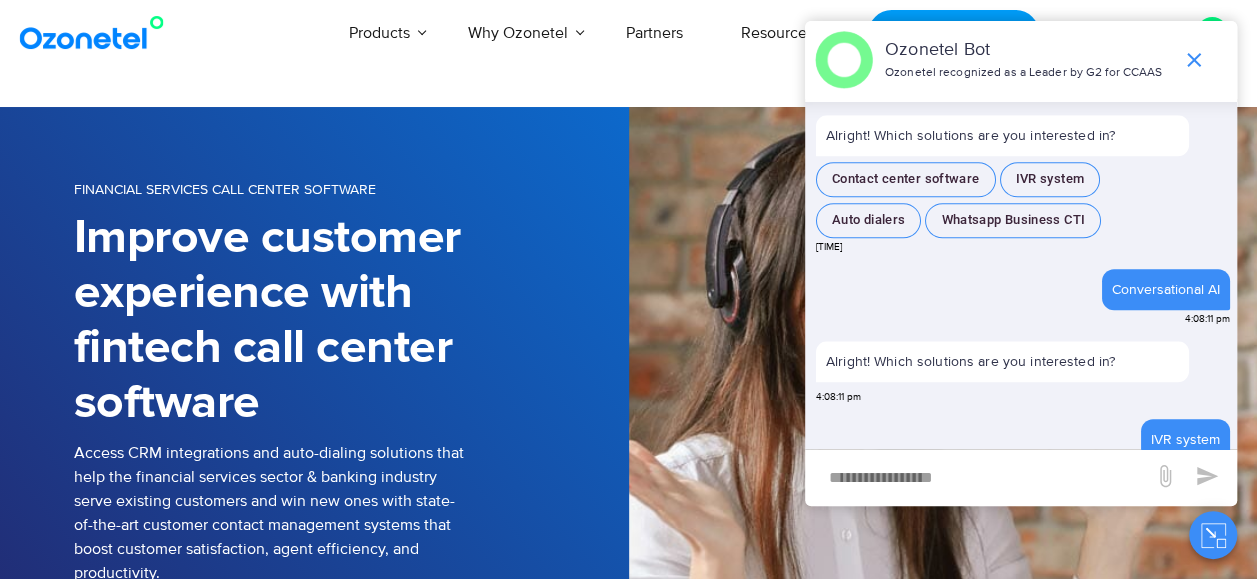 scroll, scrollTop: 862, scrollLeft: 0, axis: vertical 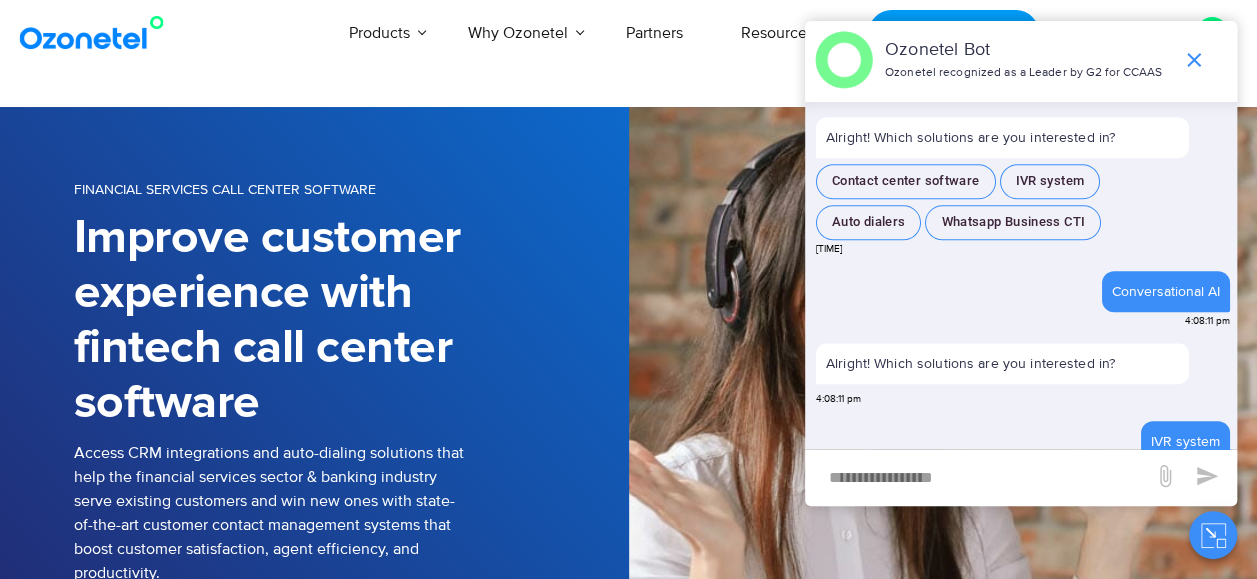 drag, startPoint x: 1199, startPoint y: 44, endPoint x: 616, endPoint y: 228, distance: 611.34686 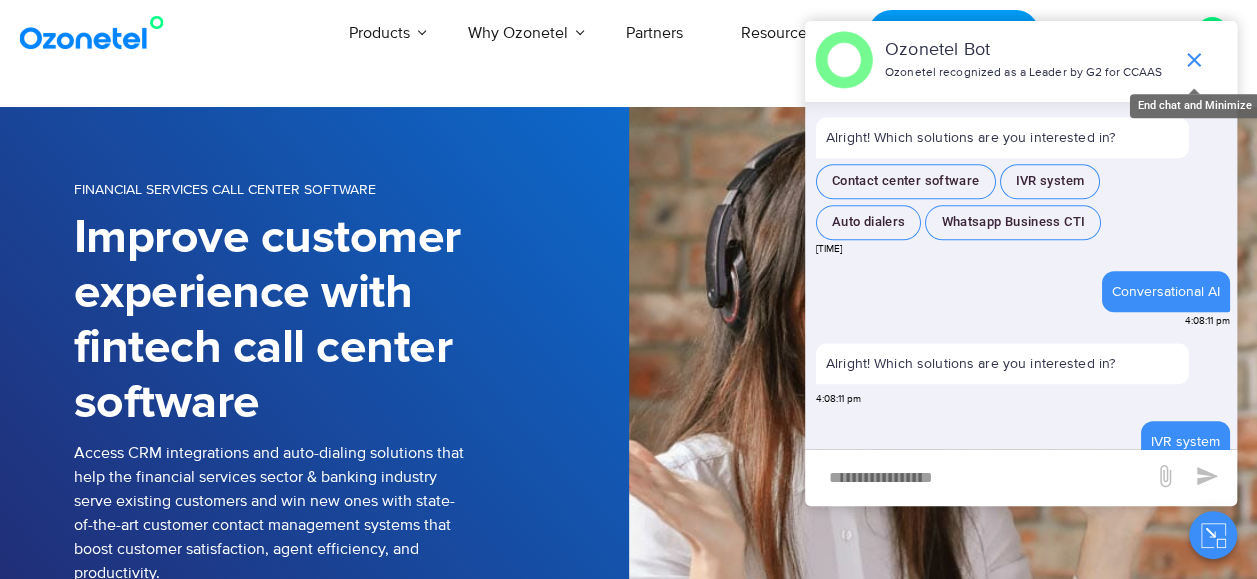 click 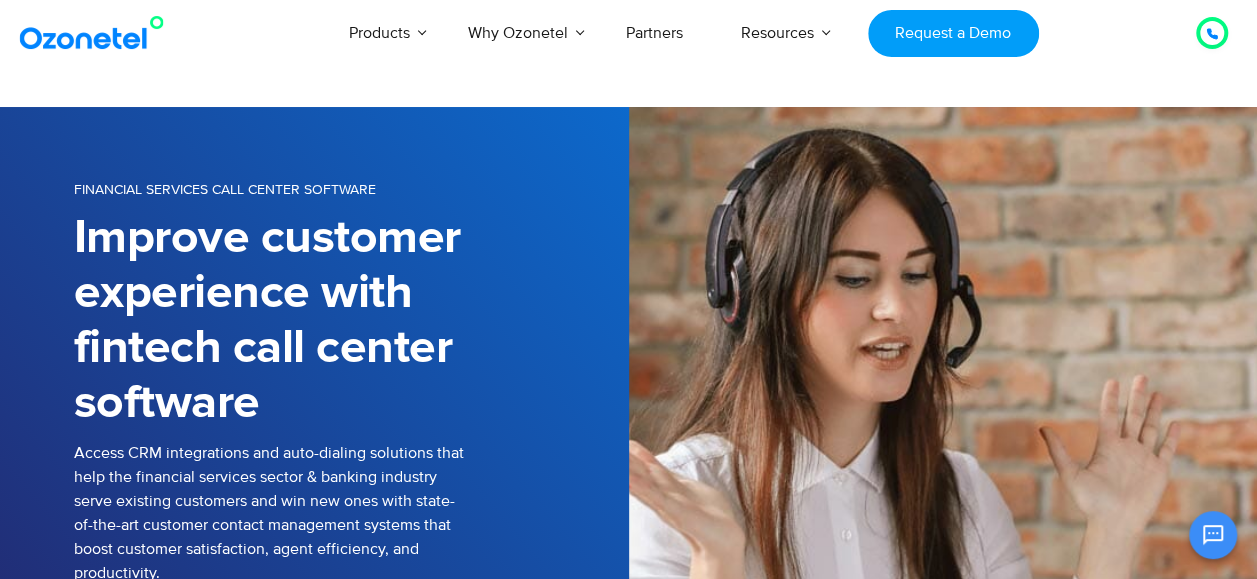 scroll, scrollTop: 1582, scrollLeft: 0, axis: vertical 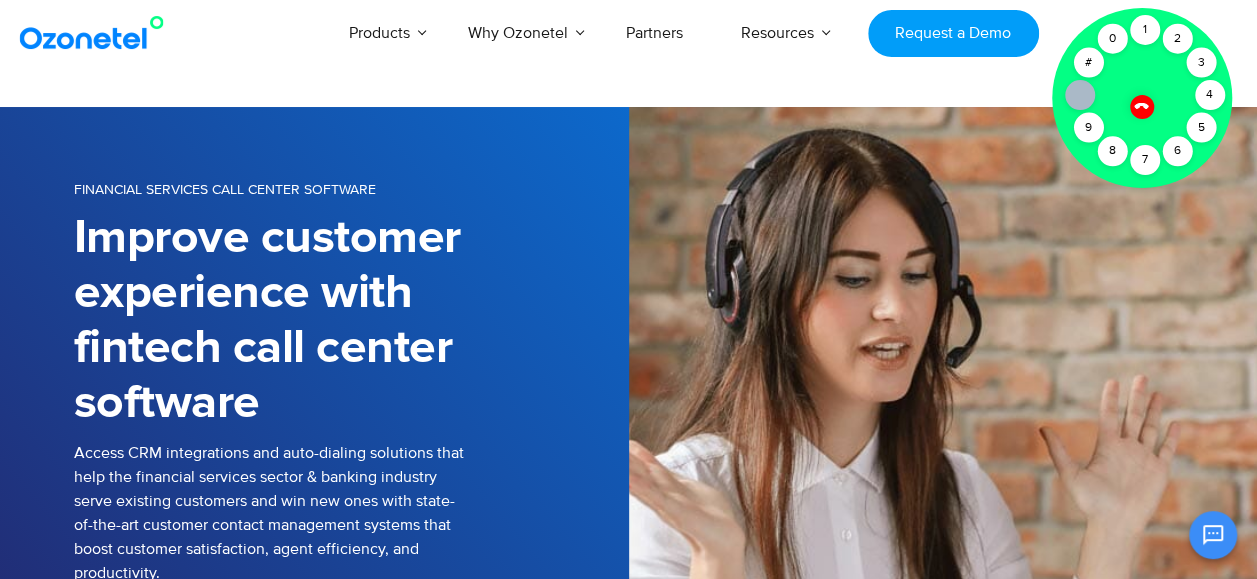 drag, startPoint x: 972, startPoint y: 110, endPoint x: 974, endPoint y: 92, distance: 18.110771 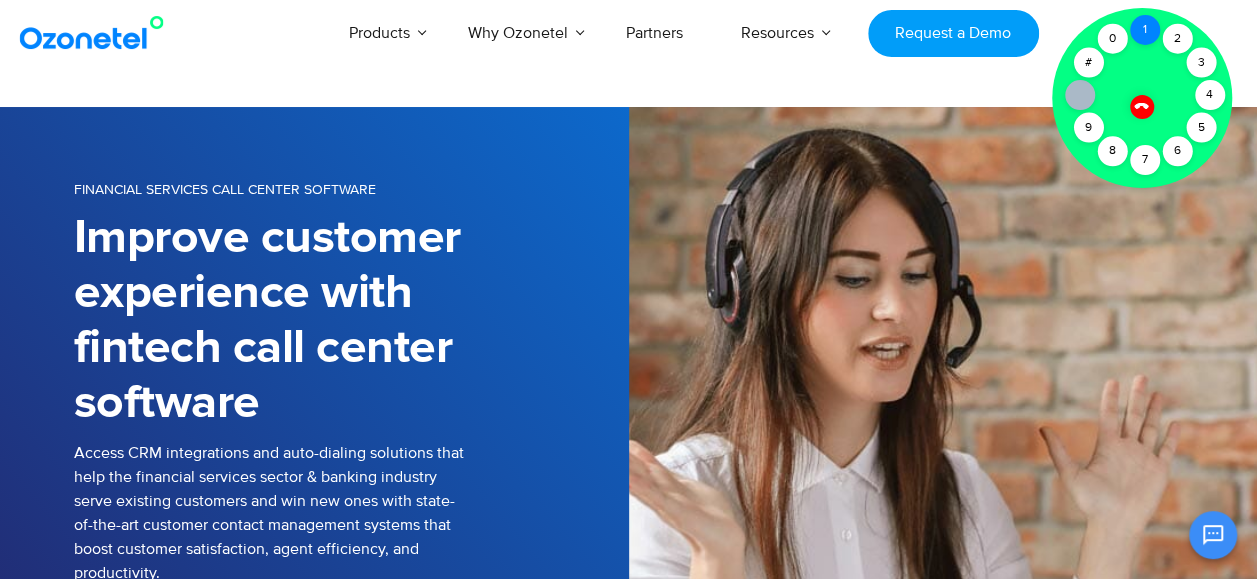 click on "1" at bounding box center (1145, 30) 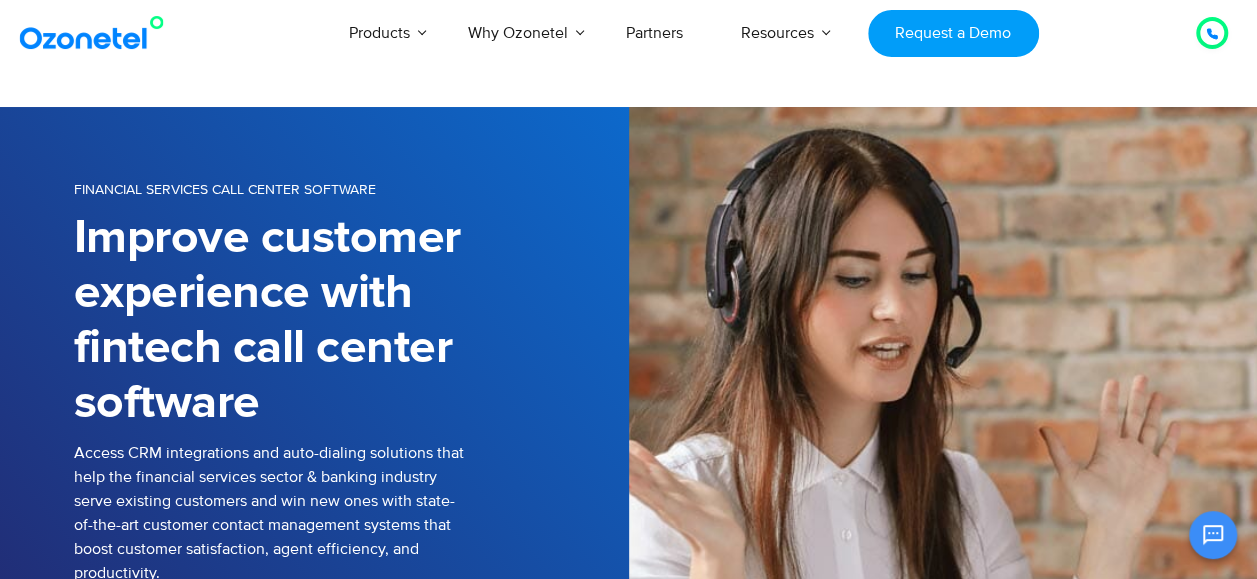 click 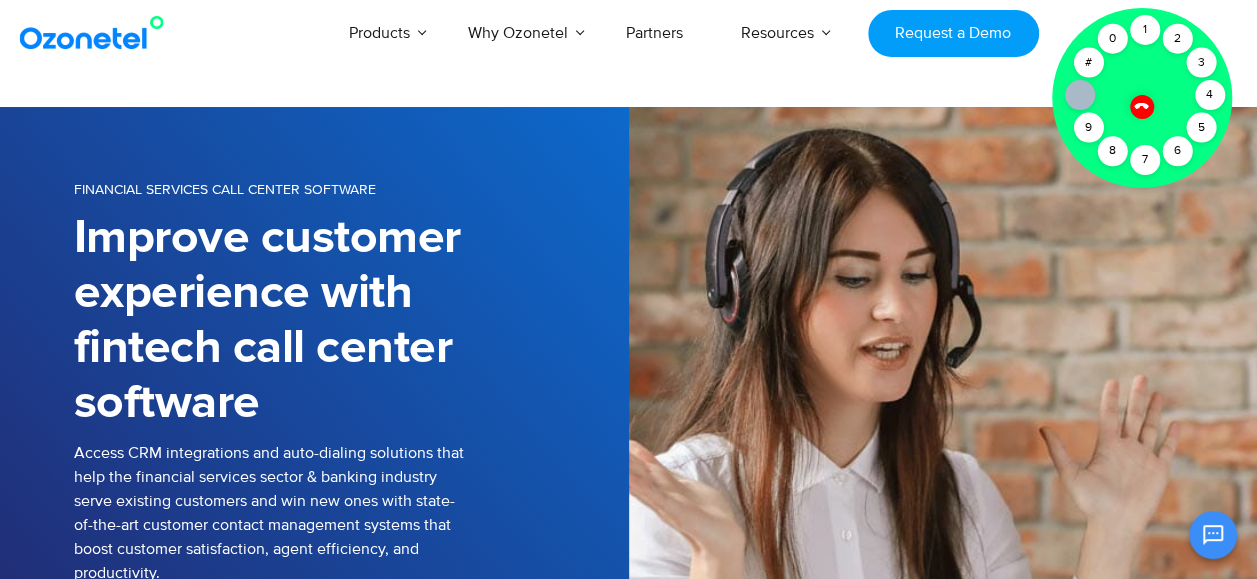 click at bounding box center [943, 497] 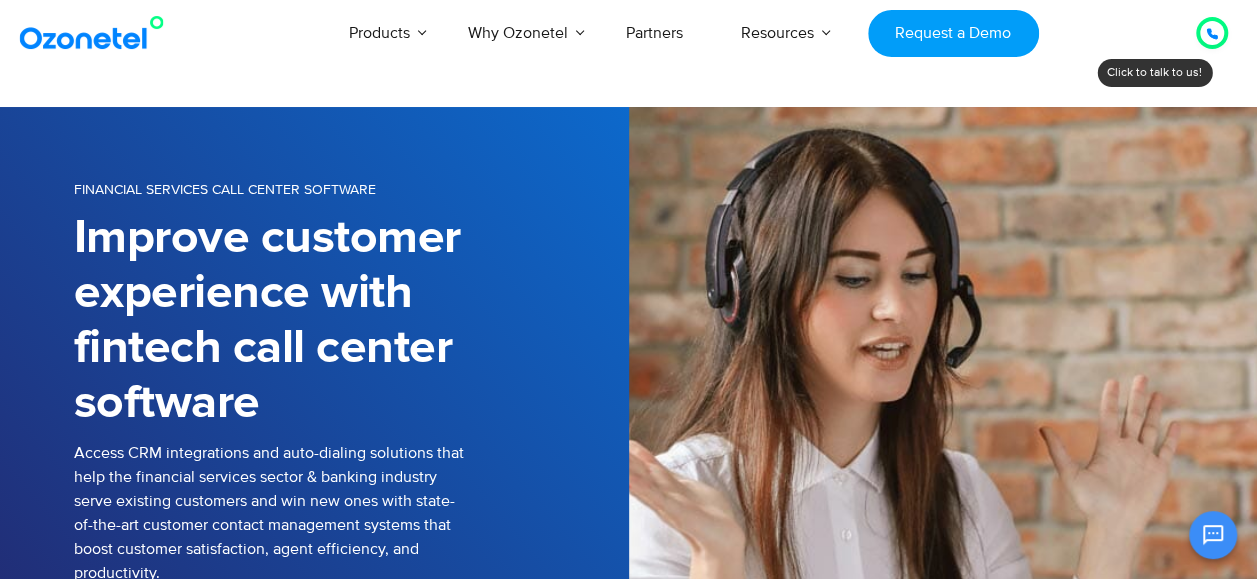 click 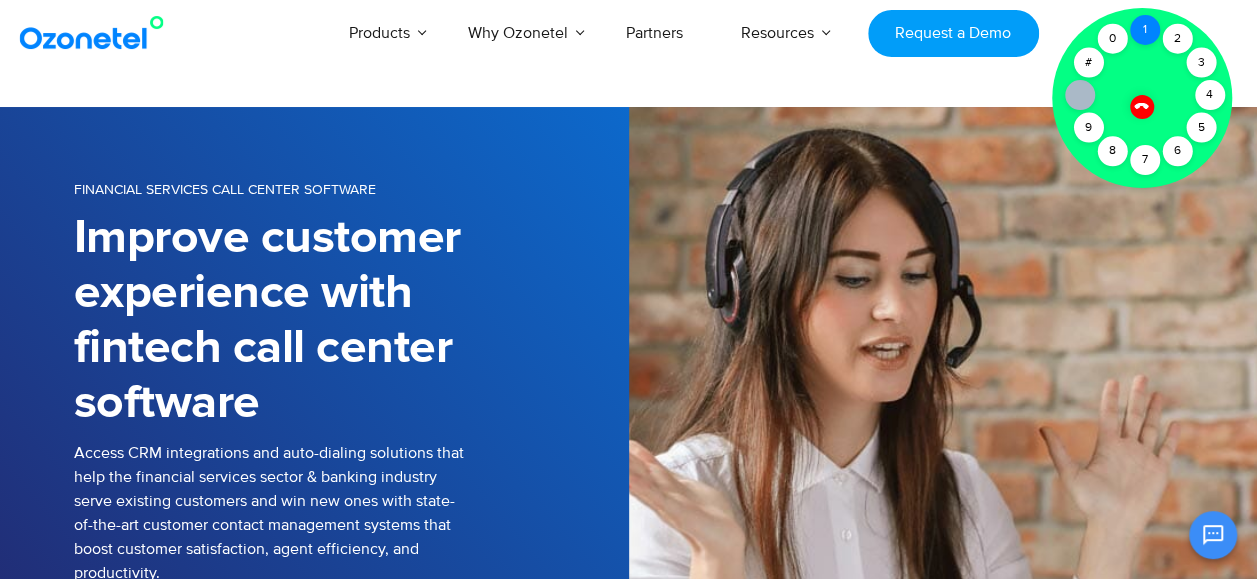 click on "1" at bounding box center [1145, 30] 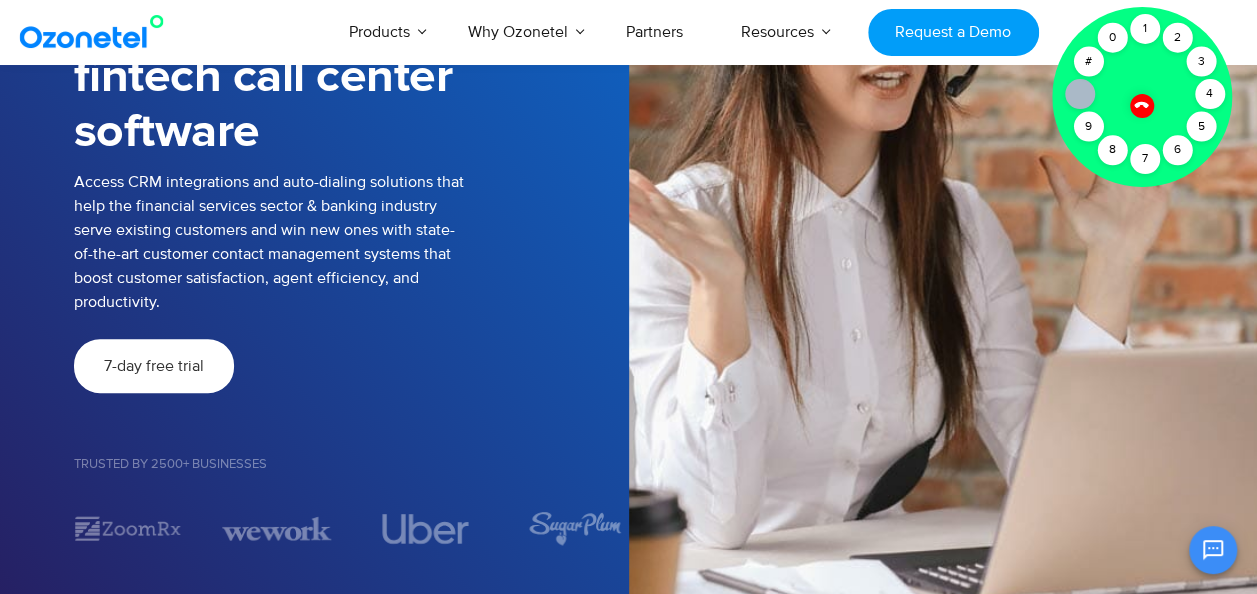 scroll, scrollTop: 272, scrollLeft: 0, axis: vertical 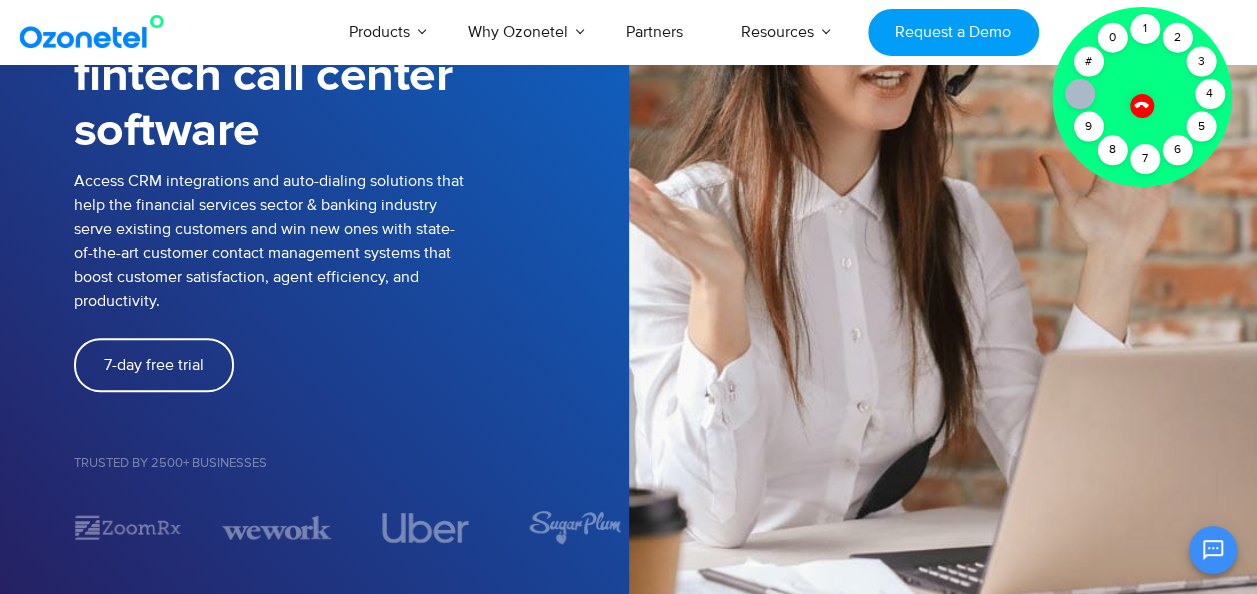 click on "7-day free trial" at bounding box center (154, 365) 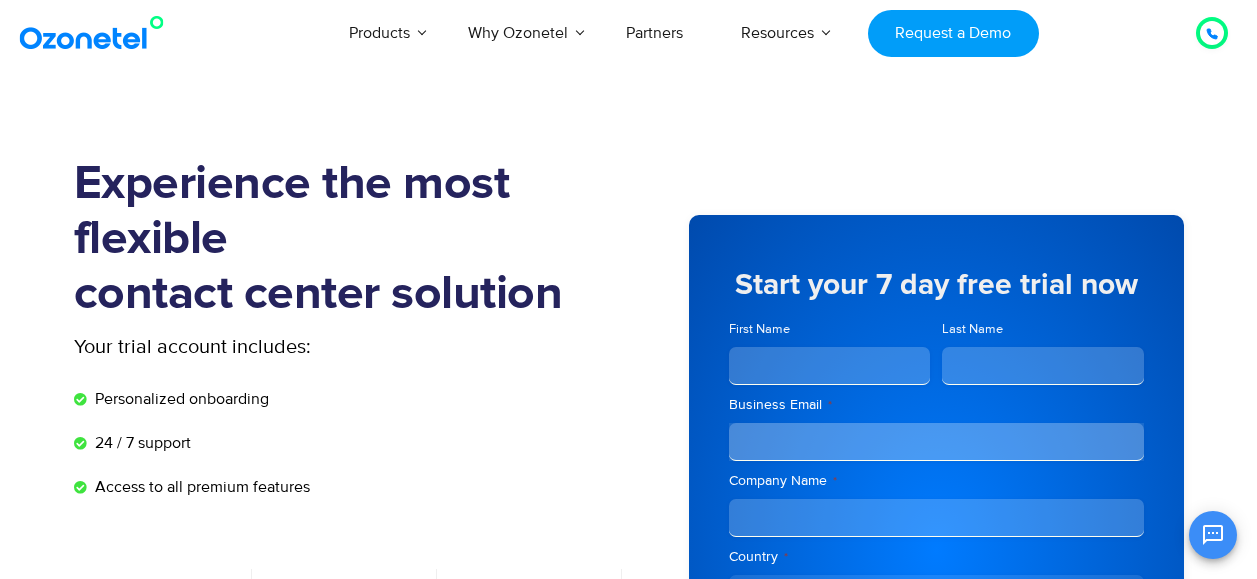 scroll, scrollTop: 0, scrollLeft: 0, axis: both 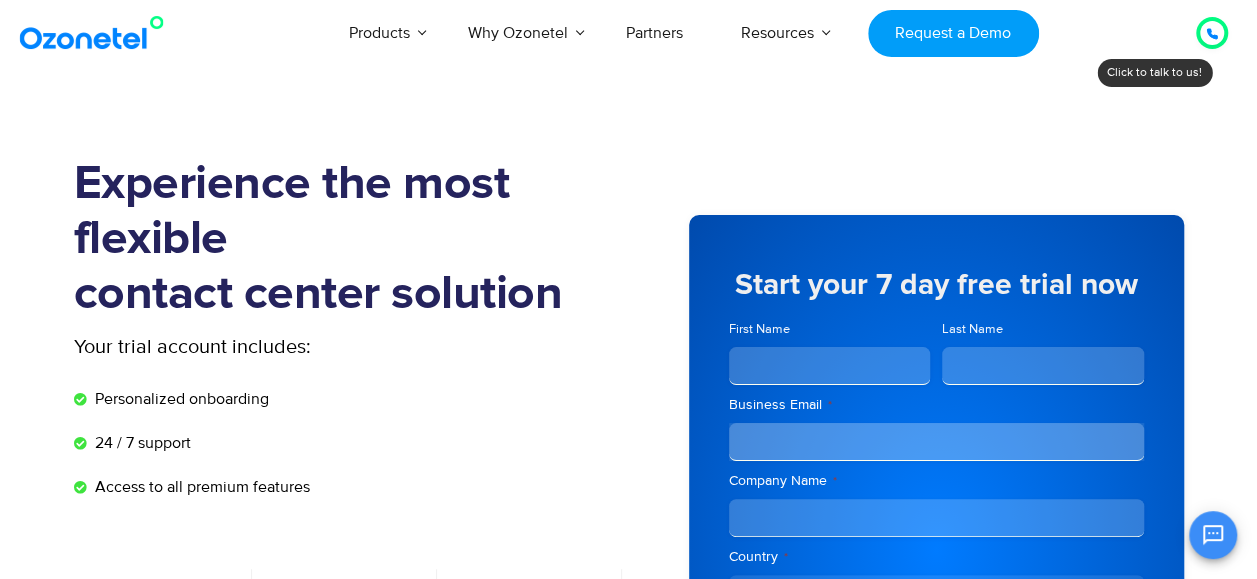 click at bounding box center (1212, 33) 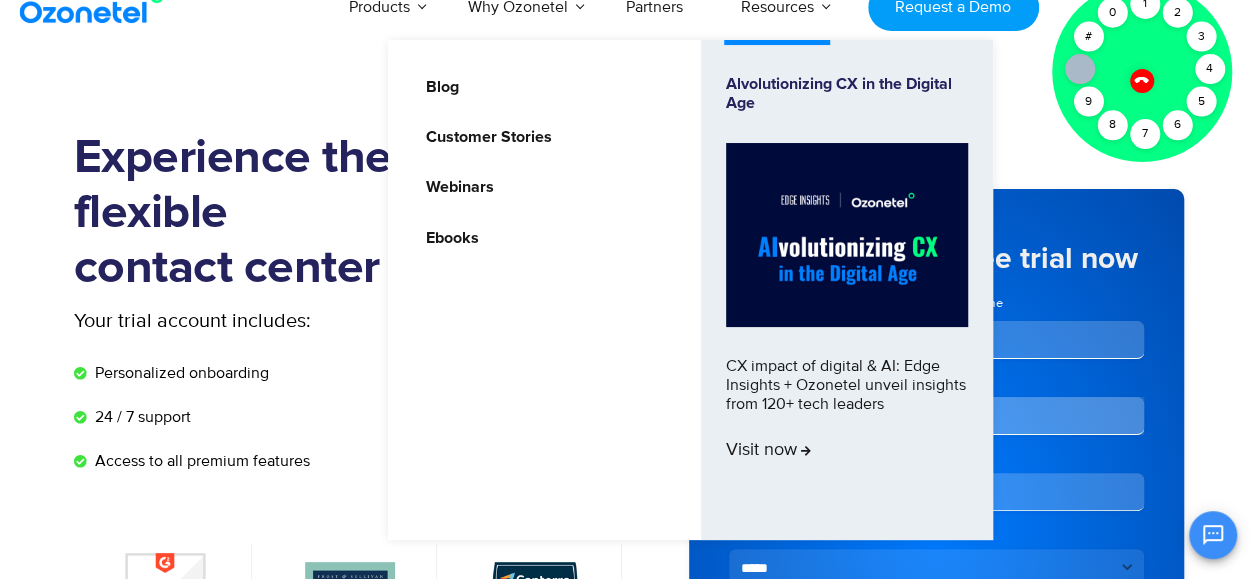 scroll, scrollTop: 20, scrollLeft: 0, axis: vertical 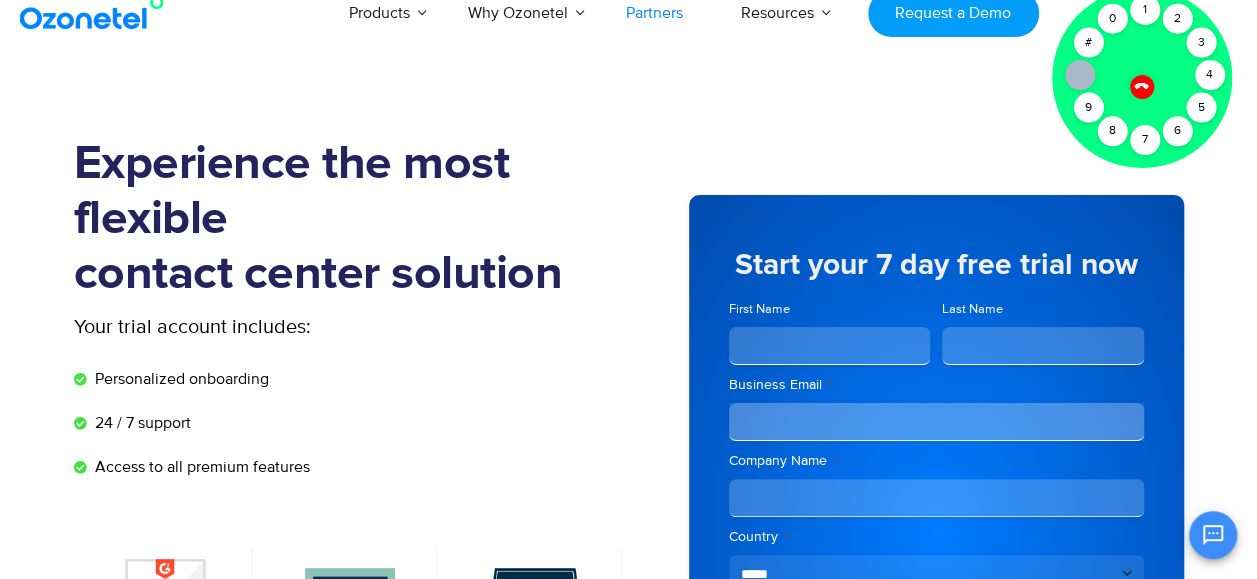 click on "Partners" at bounding box center (654, 13) 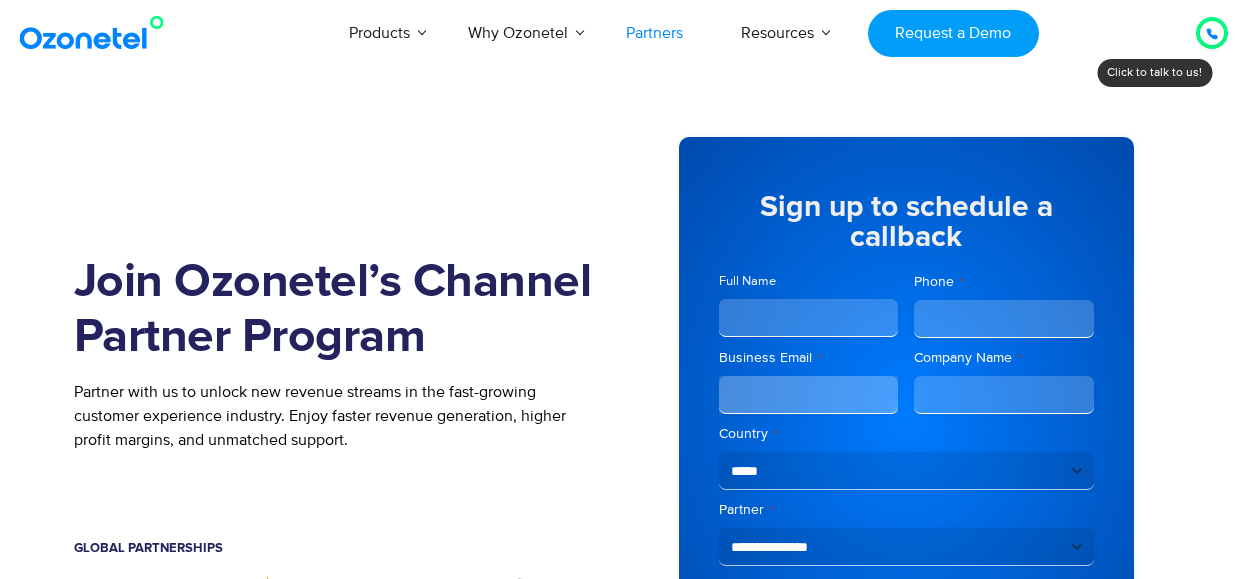 scroll, scrollTop: 0, scrollLeft: 0, axis: both 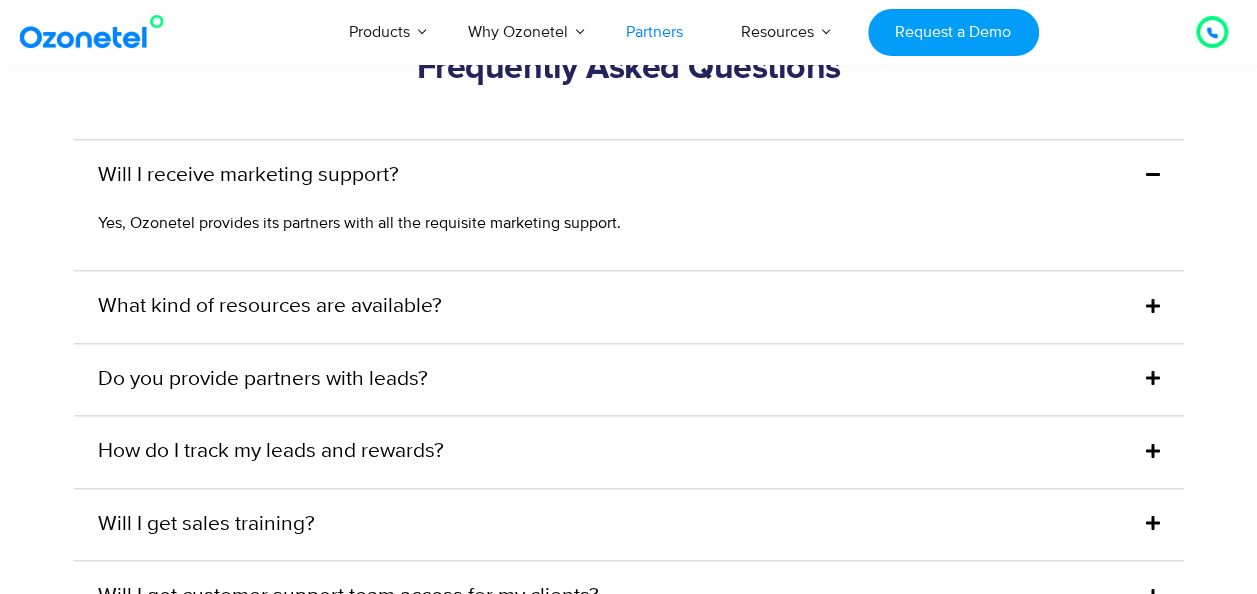 click at bounding box center (1212, 32) 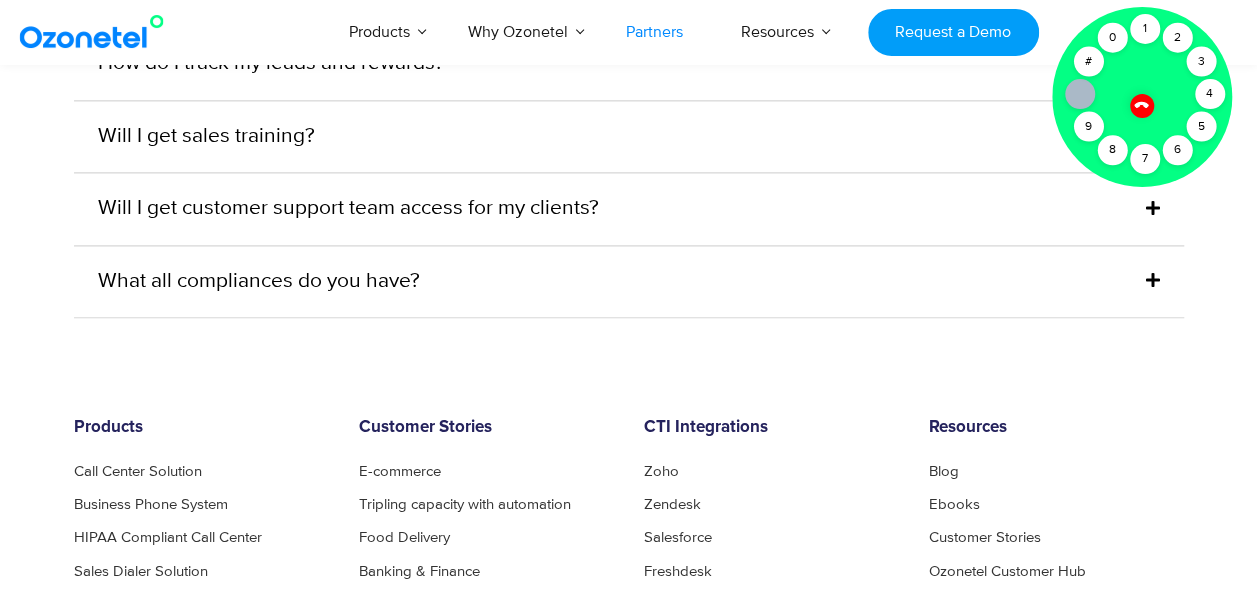 scroll, scrollTop: 5102, scrollLeft: 0, axis: vertical 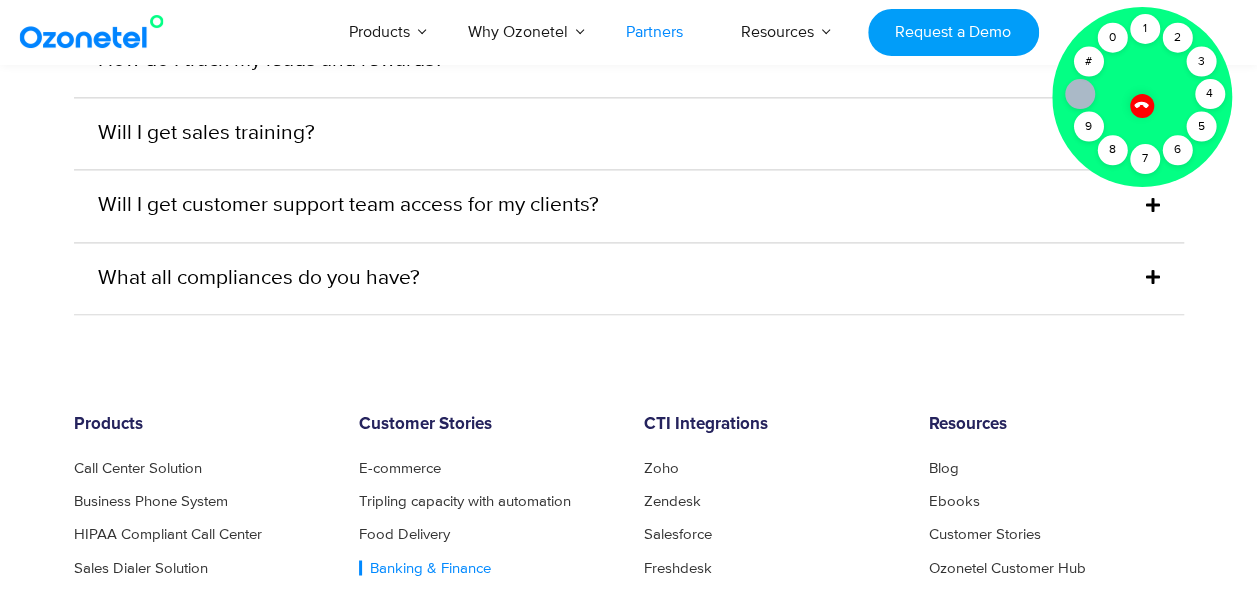 click on "Banking & Finance" at bounding box center (425, 567) 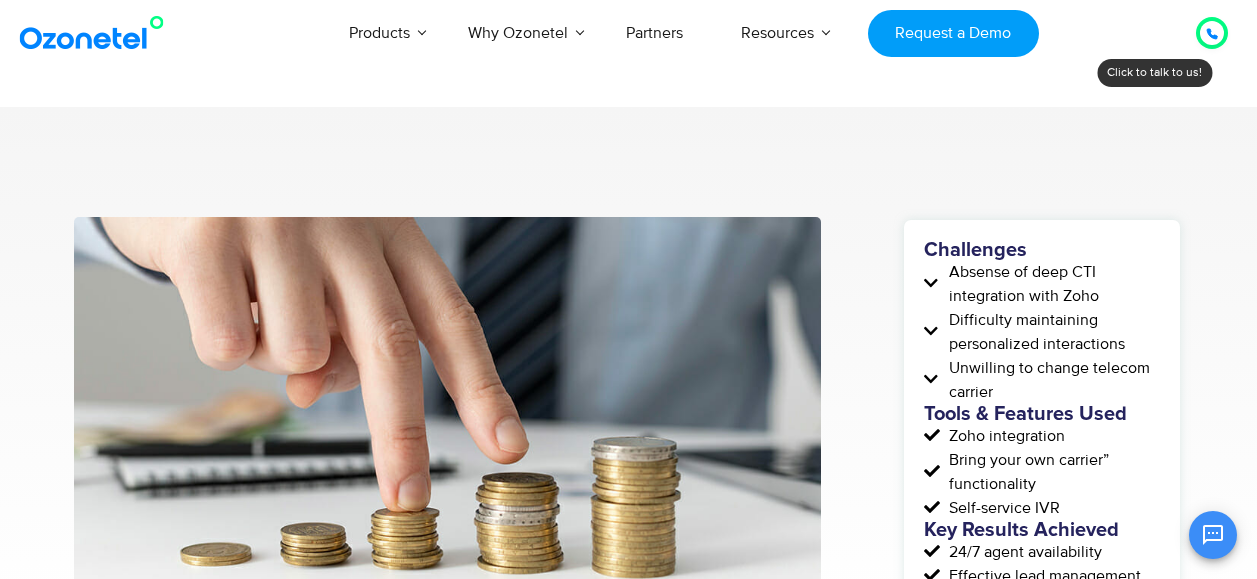 scroll, scrollTop: 0, scrollLeft: 0, axis: both 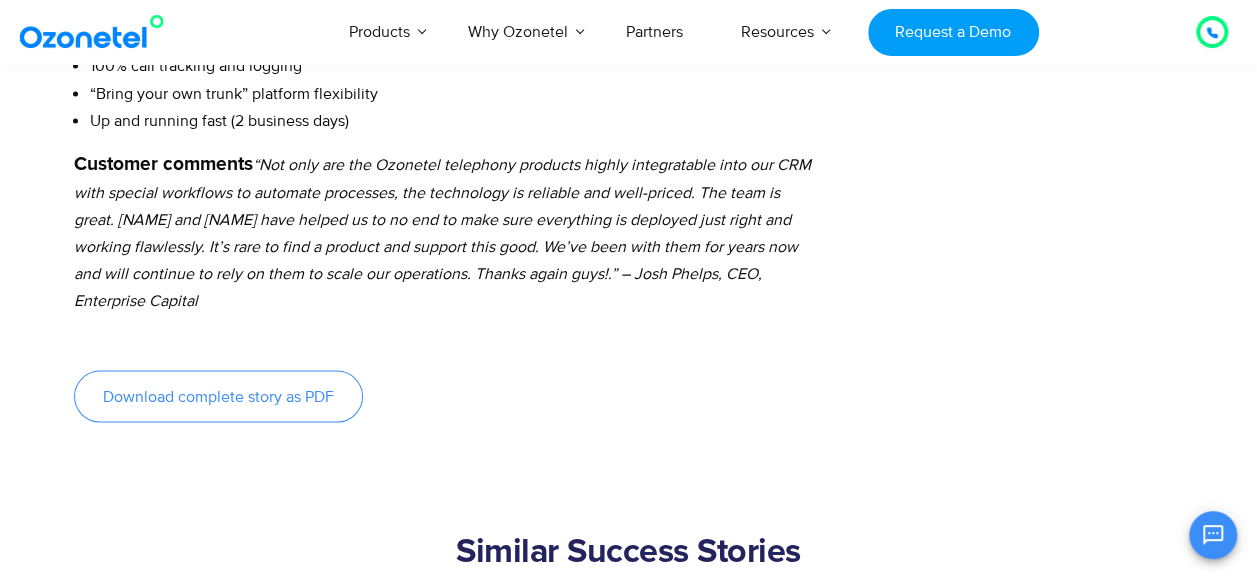 click on "Download complete story as PDF" at bounding box center [218, 396] 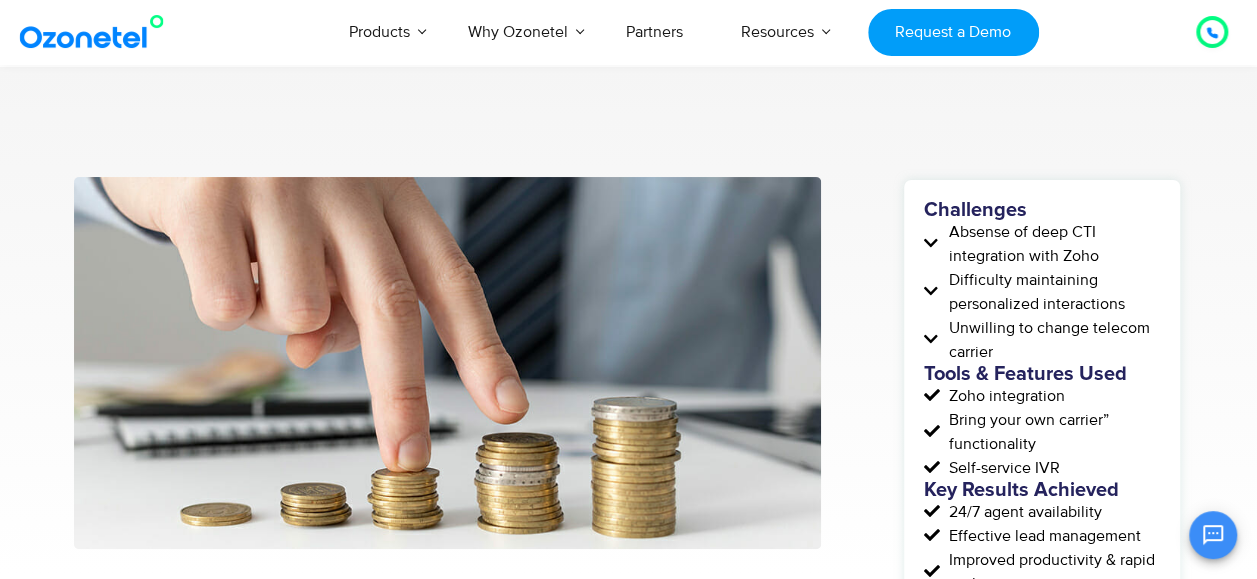 scroll, scrollTop: 0, scrollLeft: 0, axis: both 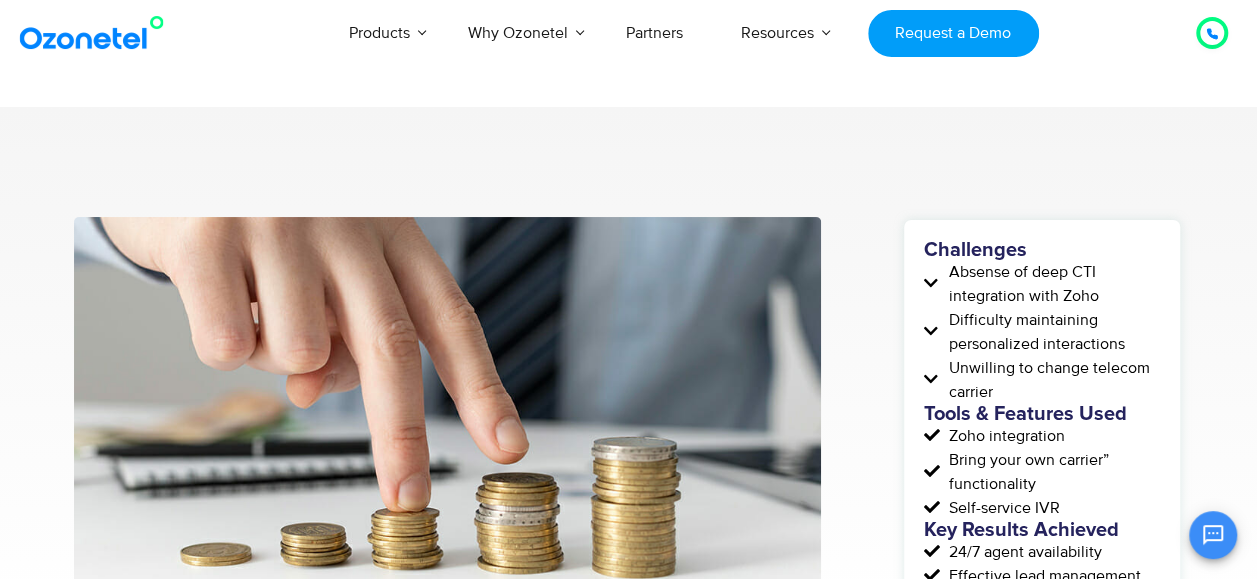 click at bounding box center [1212, 33] 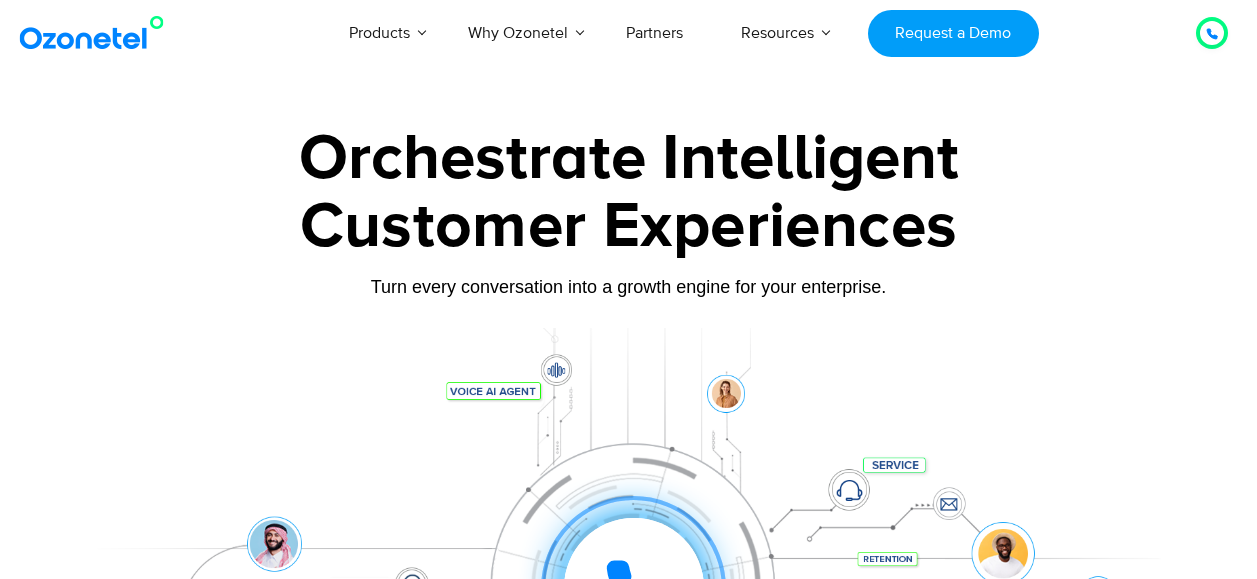 scroll, scrollTop: 0, scrollLeft: 0, axis: both 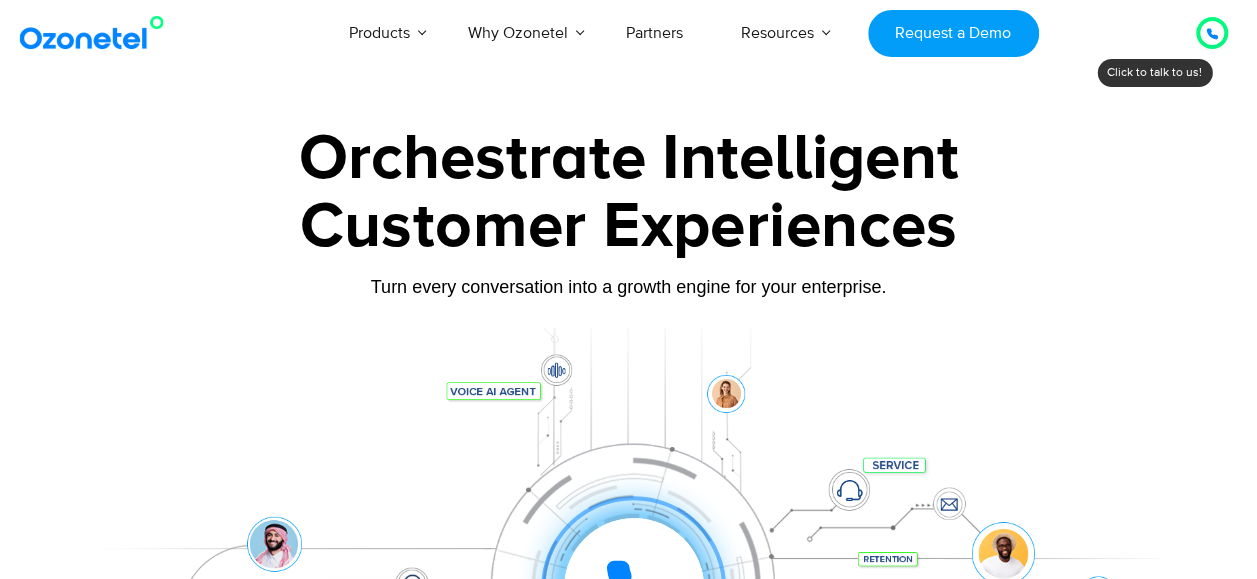 click at bounding box center (1212, 33) 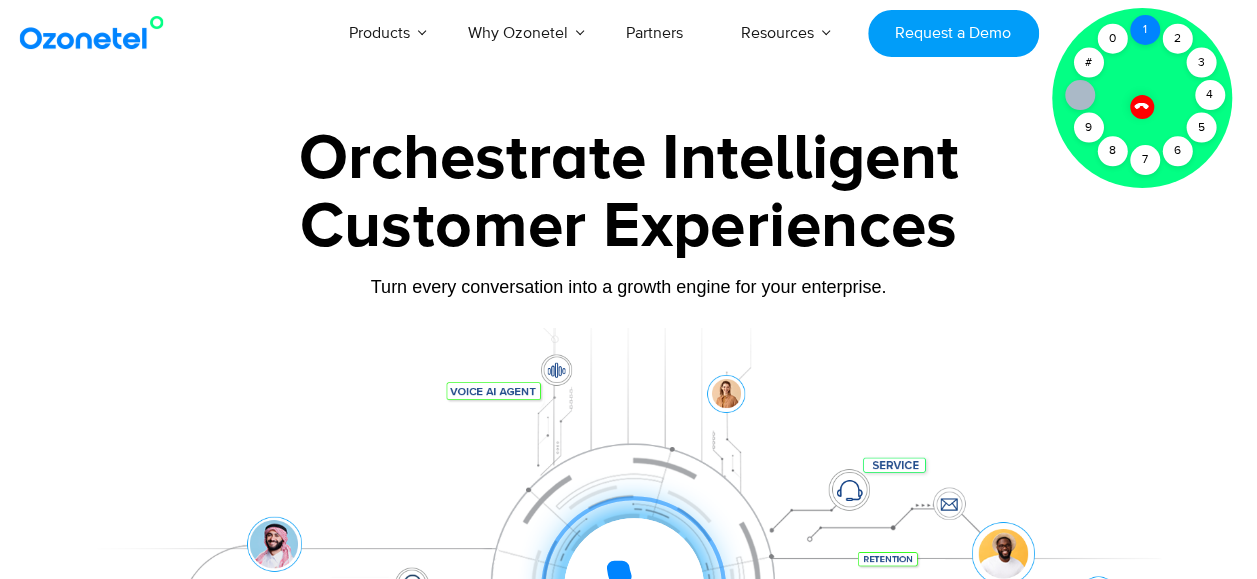click on "1" at bounding box center (1145, 30) 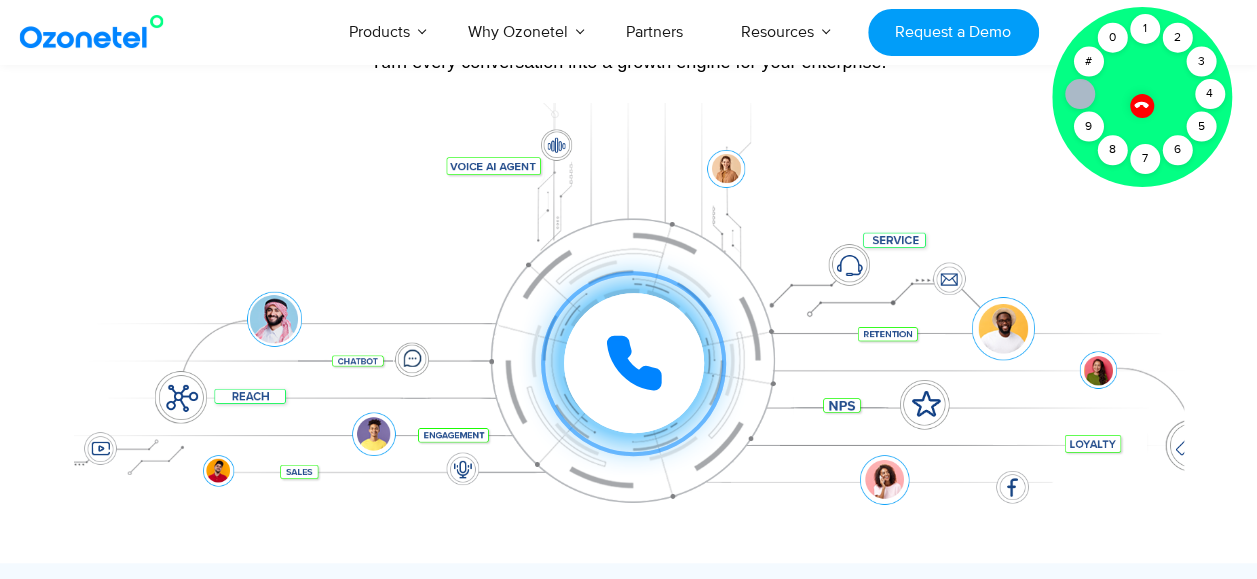 scroll, scrollTop: 224, scrollLeft: 0, axis: vertical 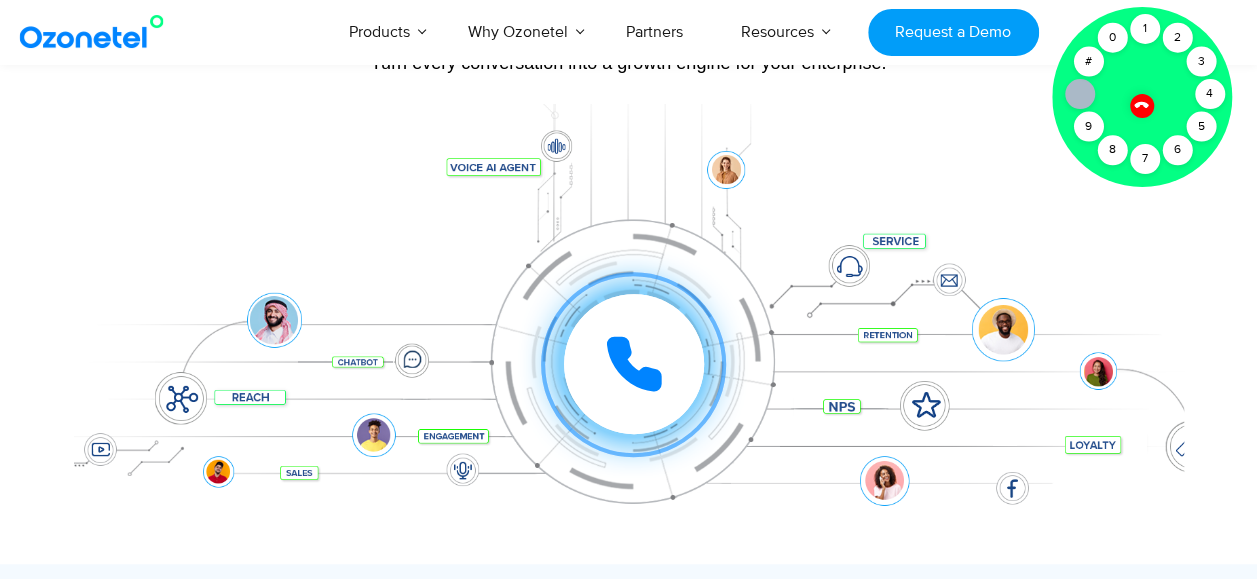 click at bounding box center (1142, 106) 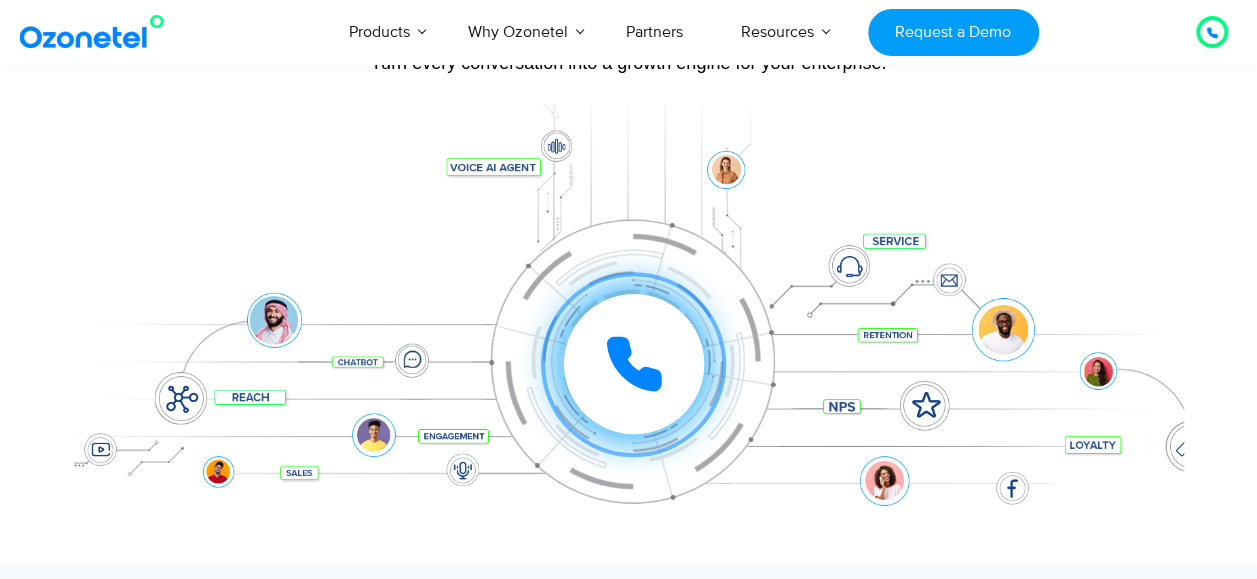 click at bounding box center [1212, 32] 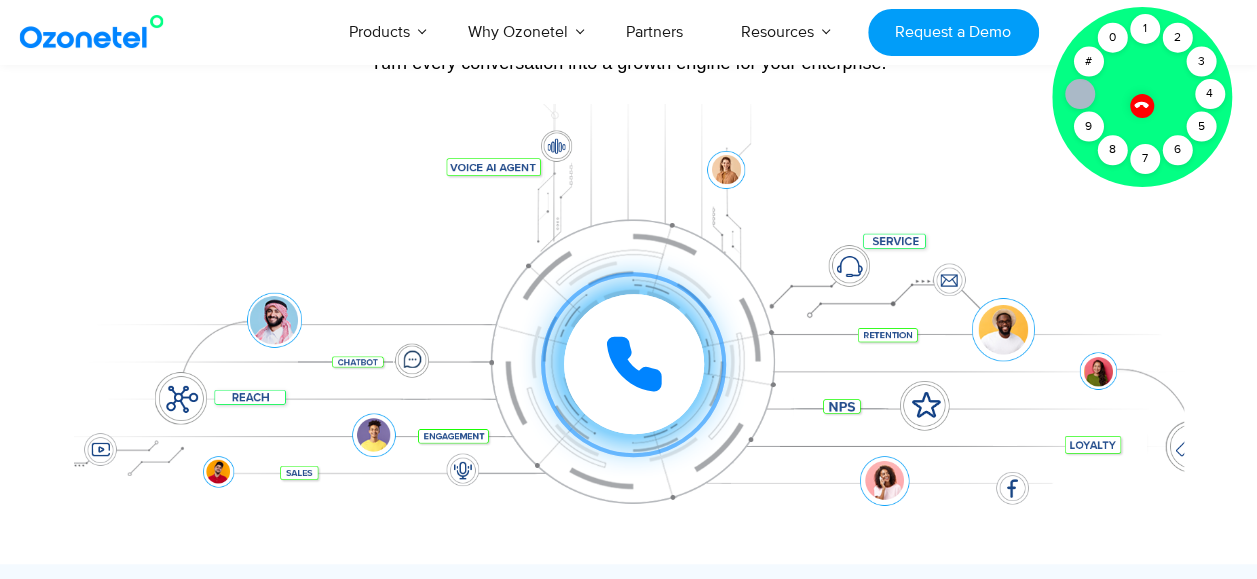 click at bounding box center [1142, 106] 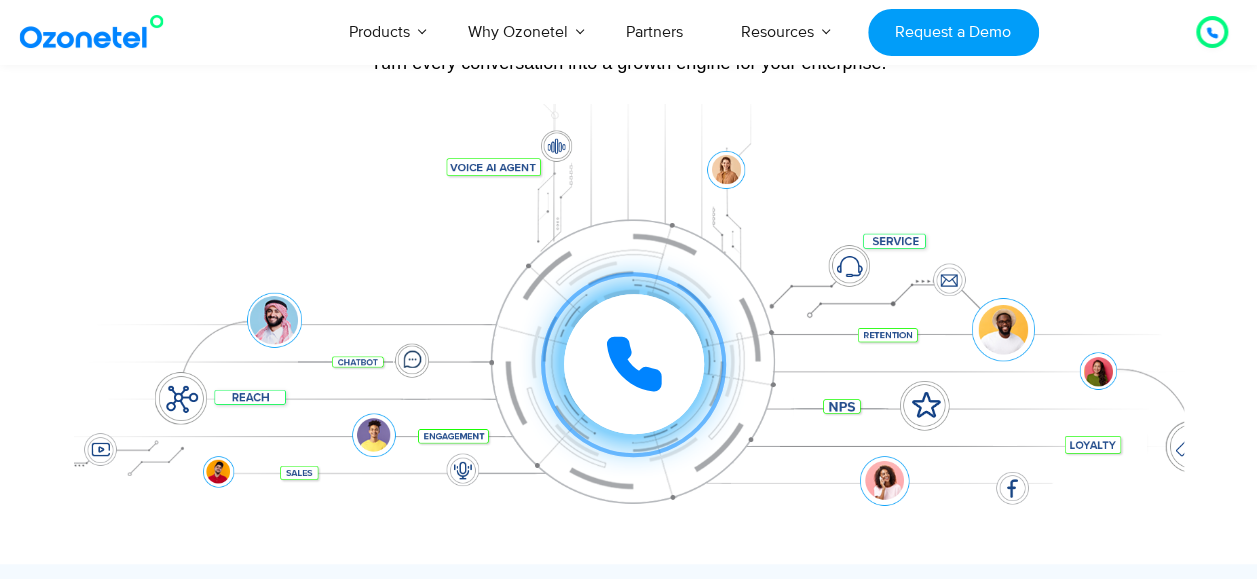click 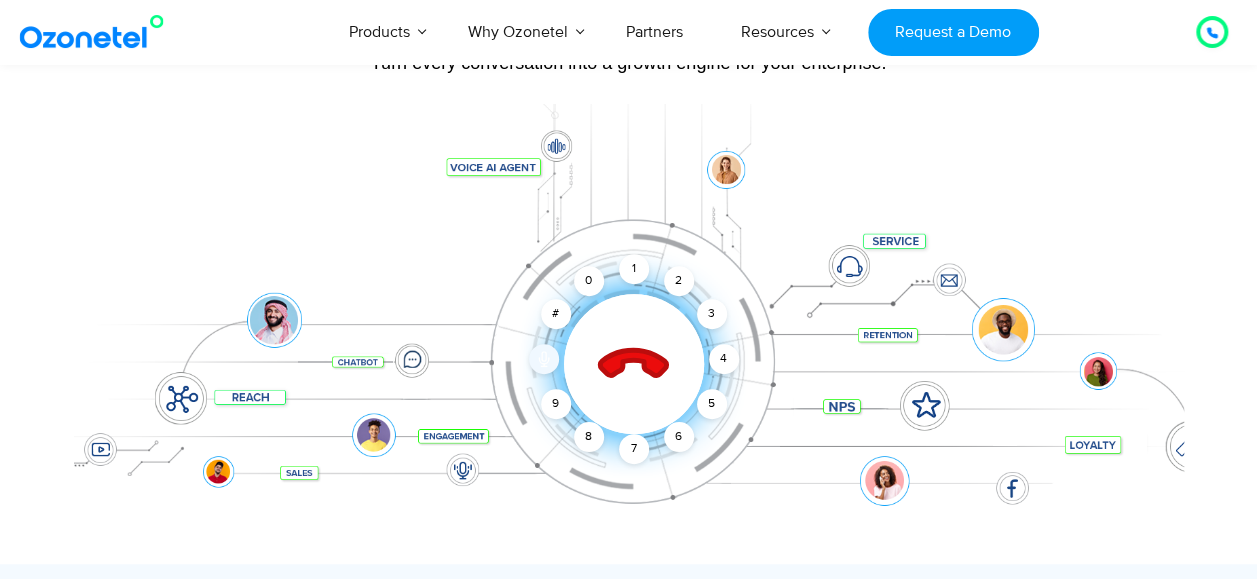 click 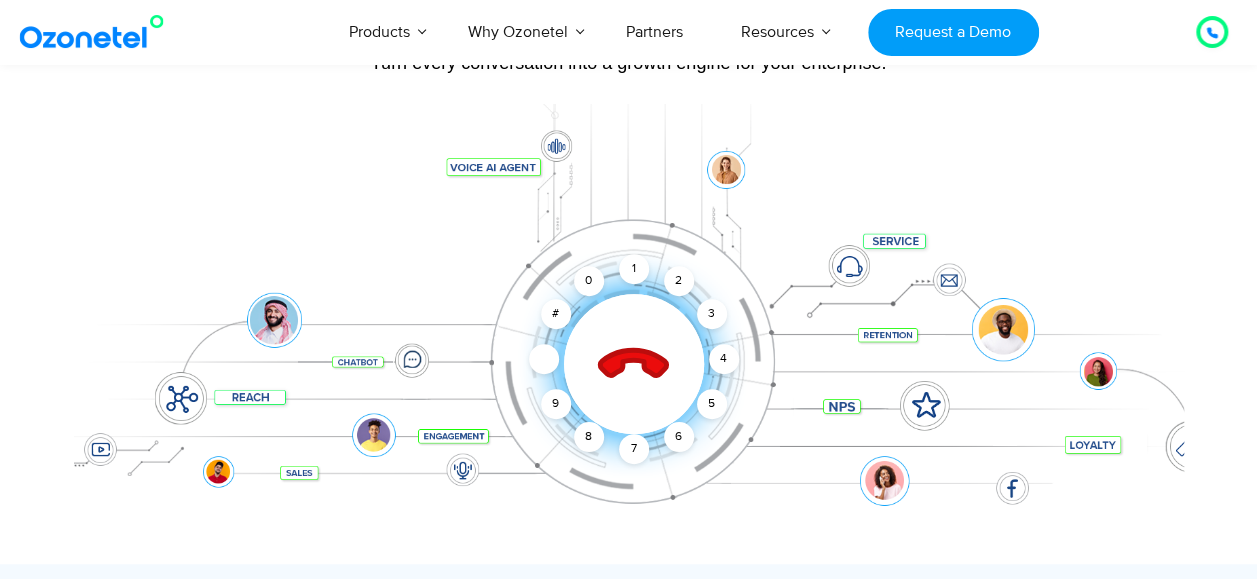 click 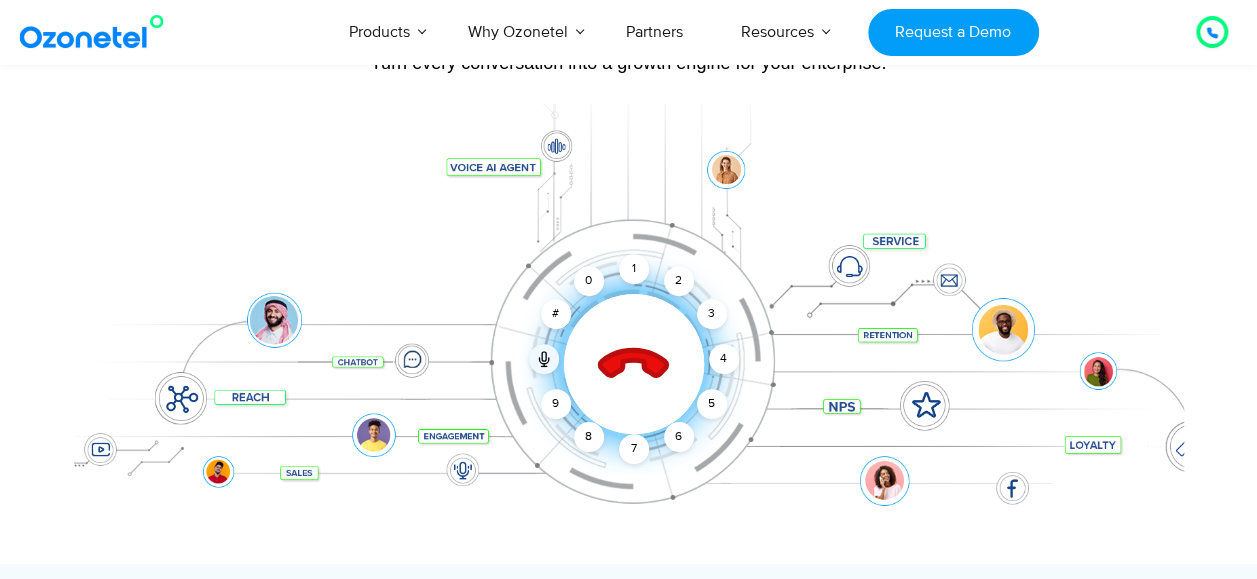 click on "Click to end call
Call unmuted
1 2 3 4 5 6 7 8 9
# 0" at bounding box center [629, 324] 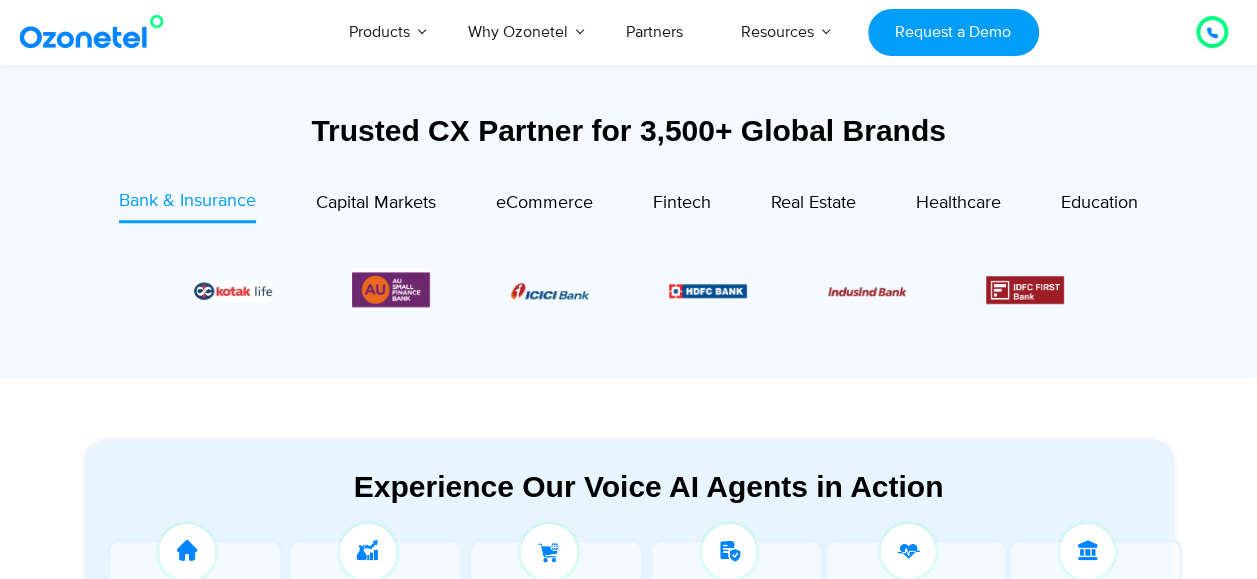 scroll, scrollTop: 724, scrollLeft: 0, axis: vertical 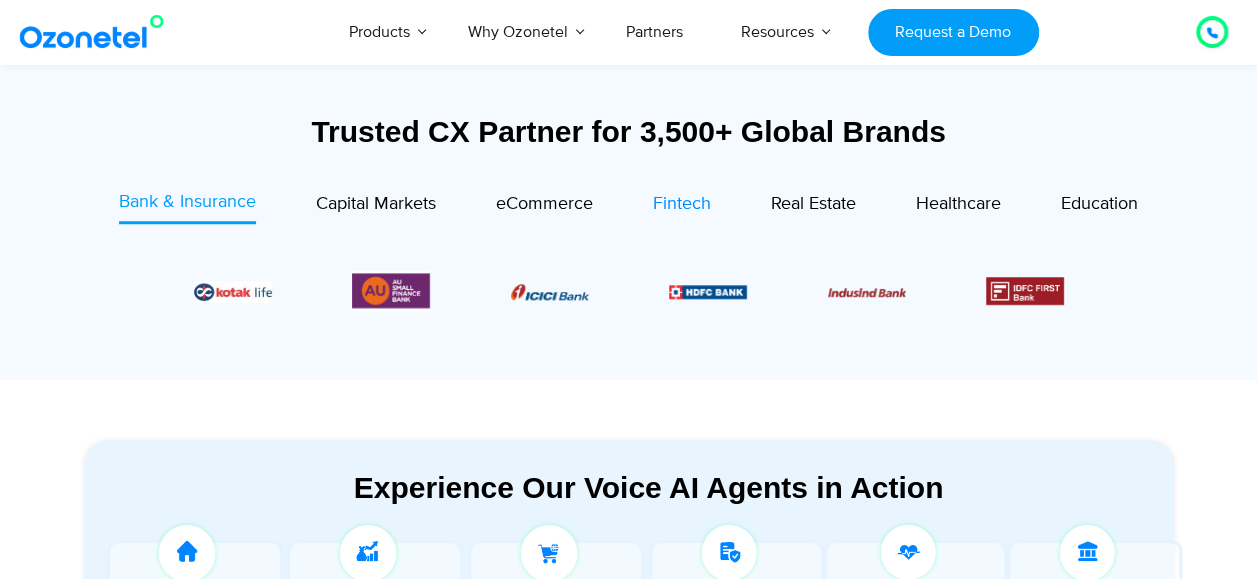 click on "Fintech" at bounding box center (682, 204) 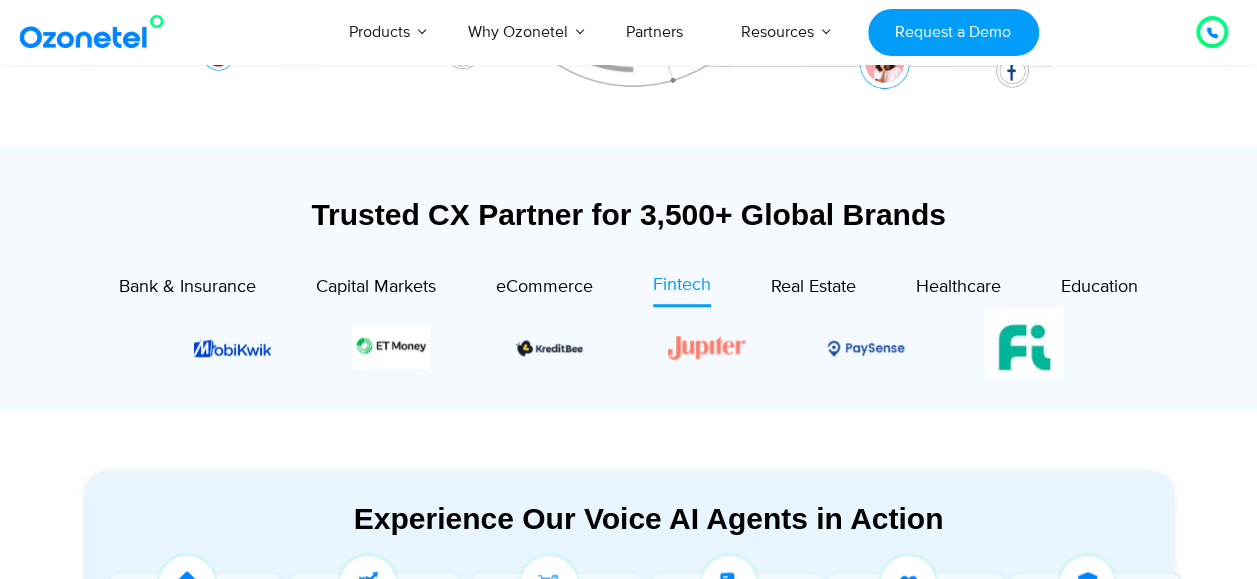 scroll, scrollTop: 637, scrollLeft: 0, axis: vertical 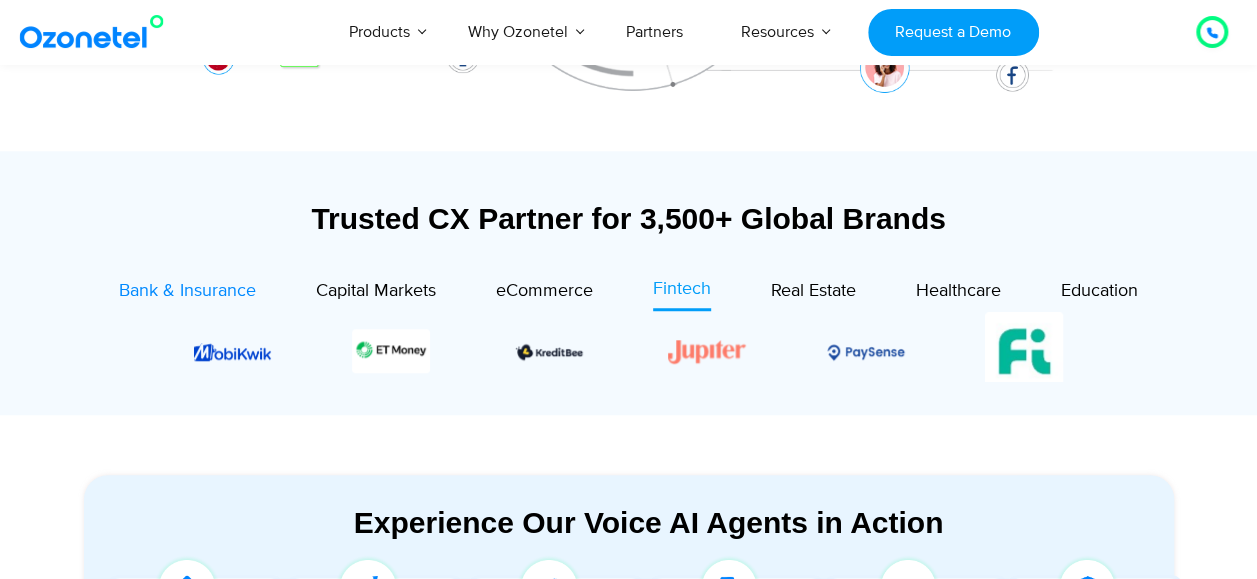 click on "Bank & Insurance" at bounding box center [187, 291] 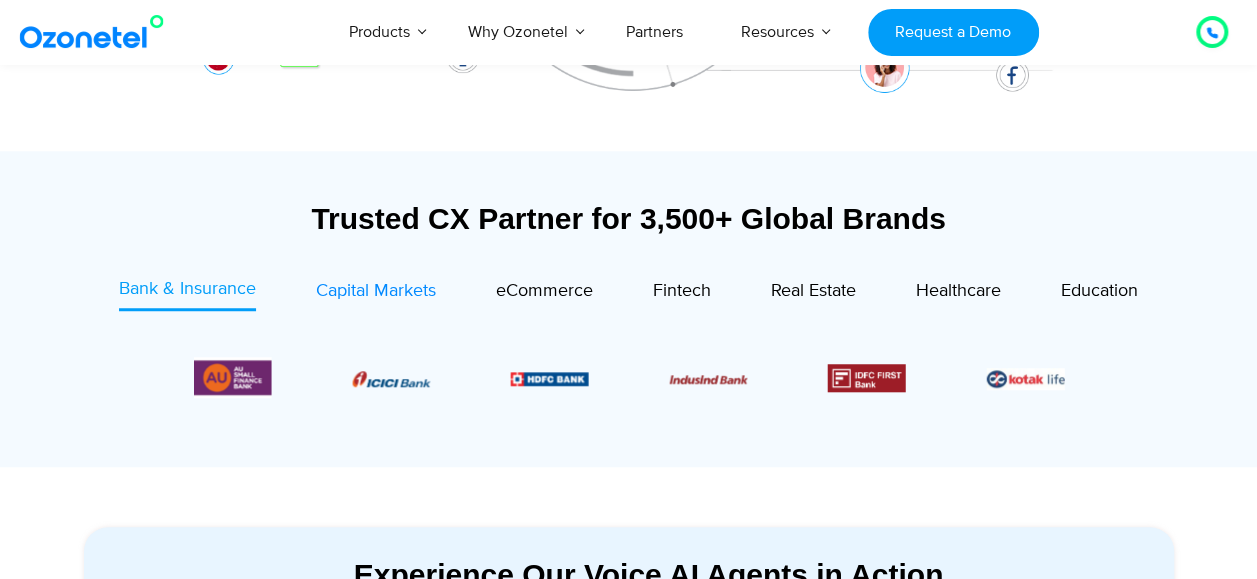 click on "Capital Markets" at bounding box center (376, 291) 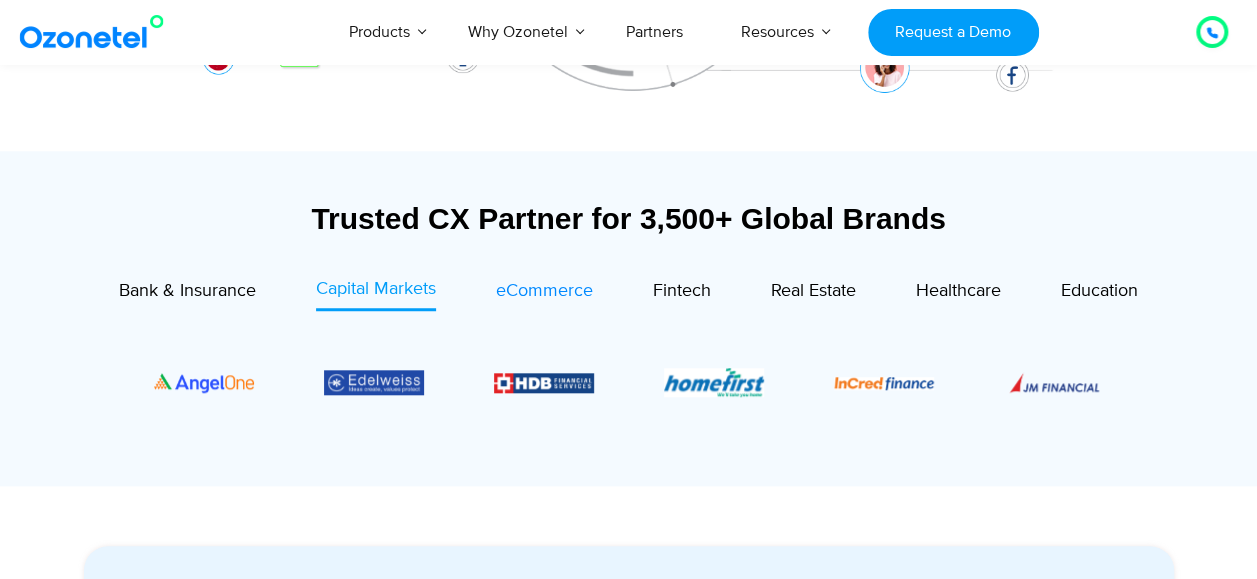 click on "eCommerce" at bounding box center (544, 291) 